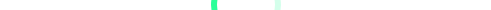 scroll, scrollTop: 0, scrollLeft: 0, axis: both 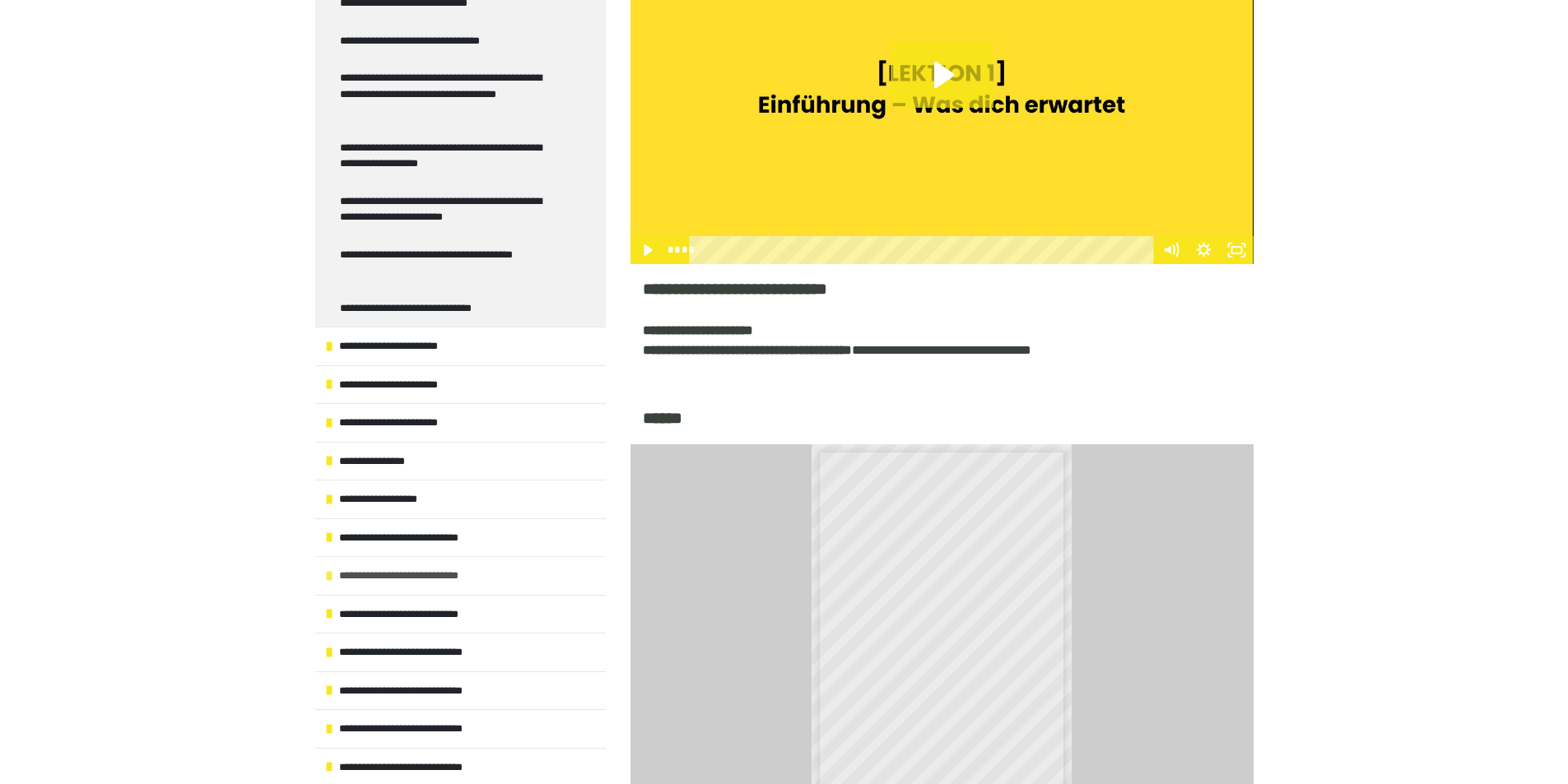click on "**********" at bounding box center (417, 576) 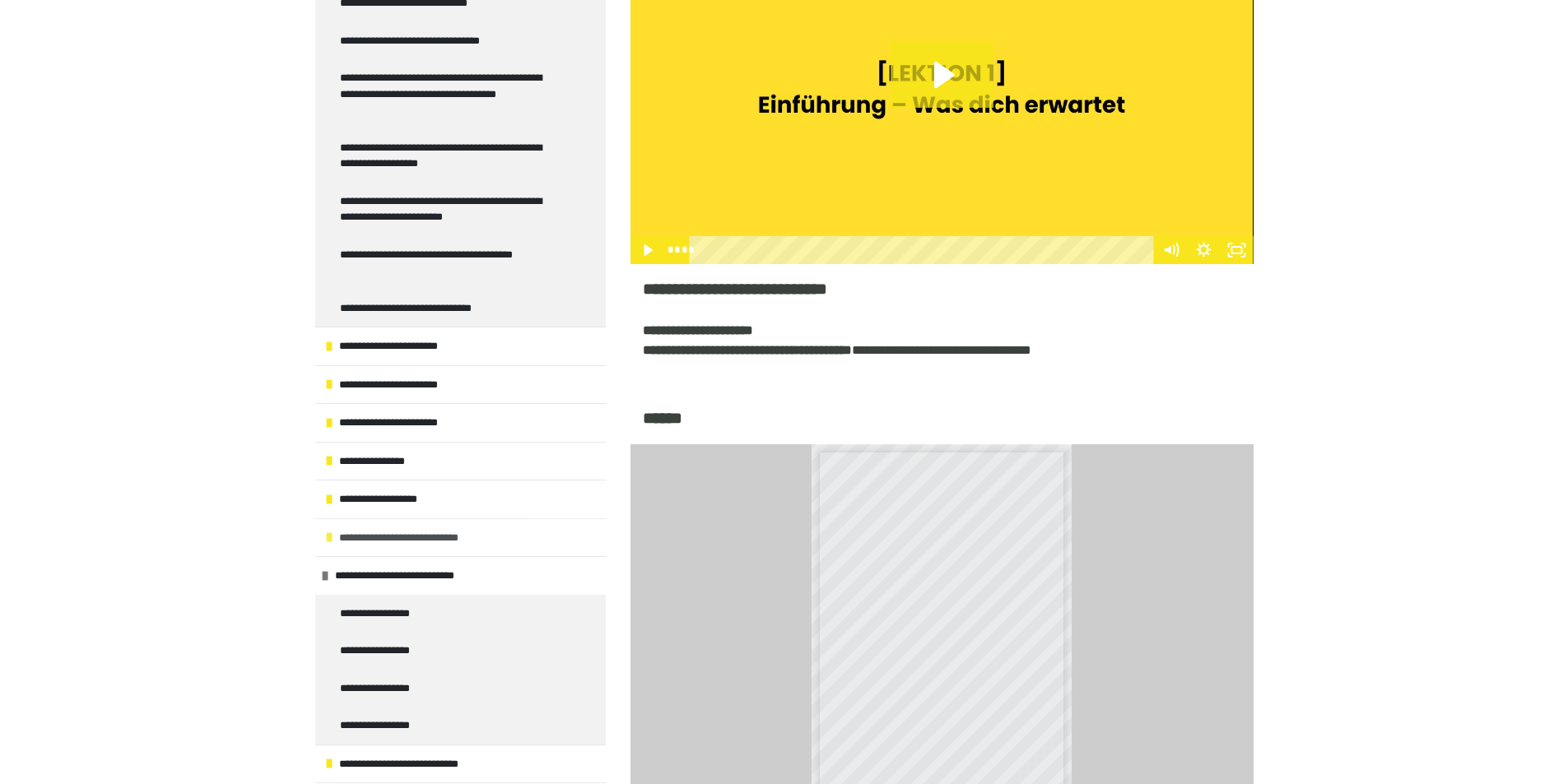 click at bounding box center (329, 537) 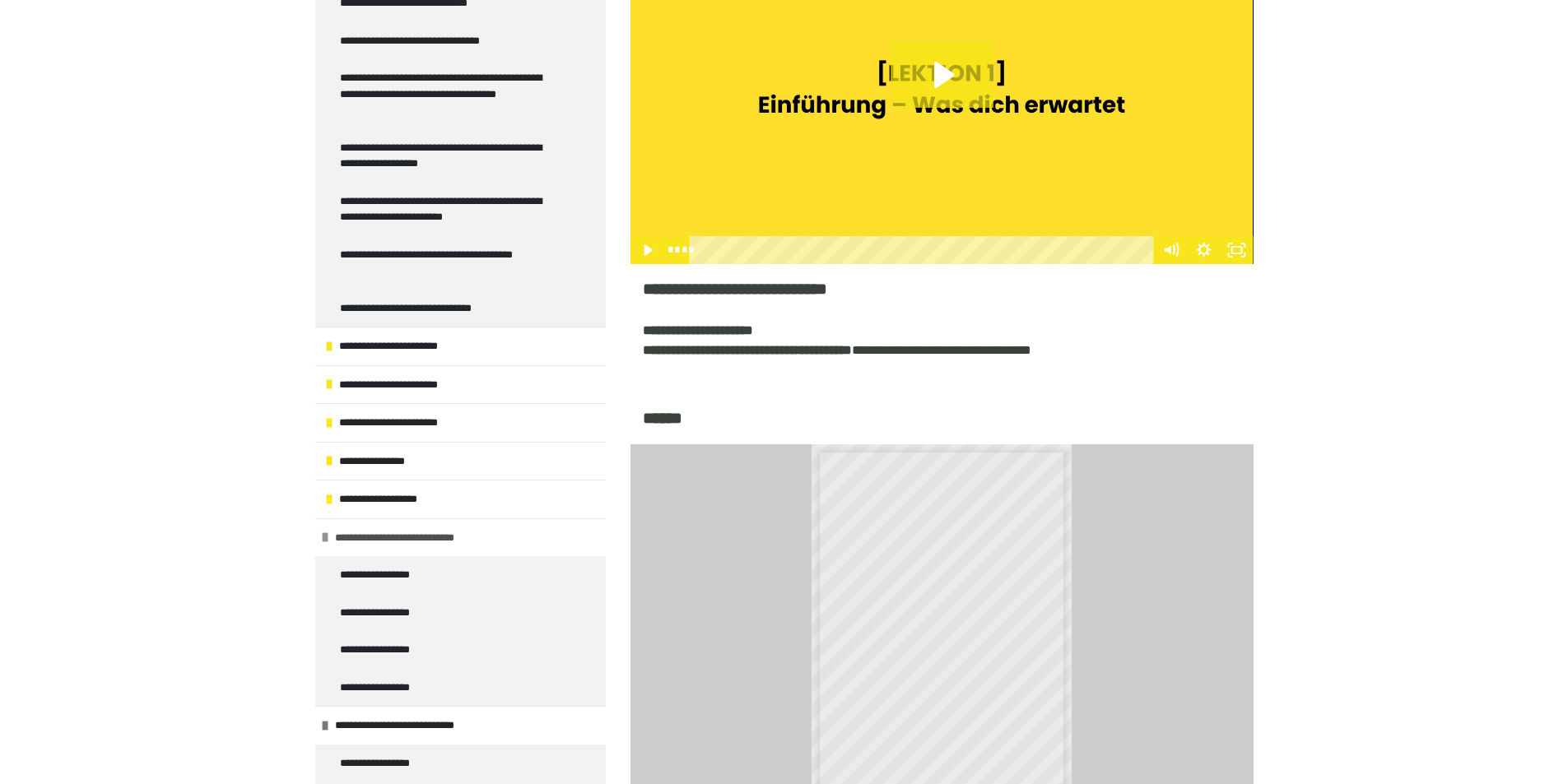 click at bounding box center (325, 537) 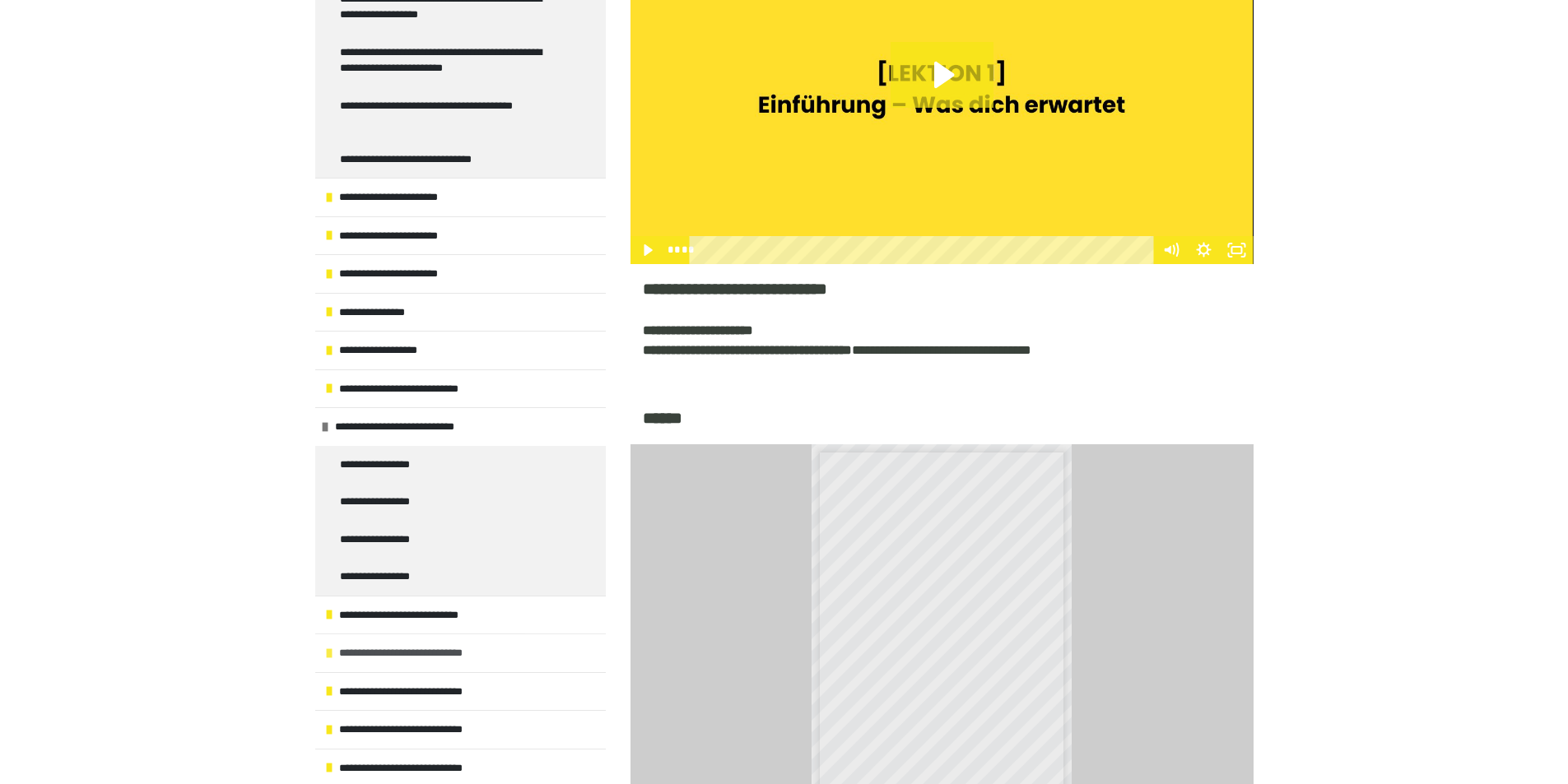scroll, scrollTop: 411, scrollLeft: 0, axis: vertical 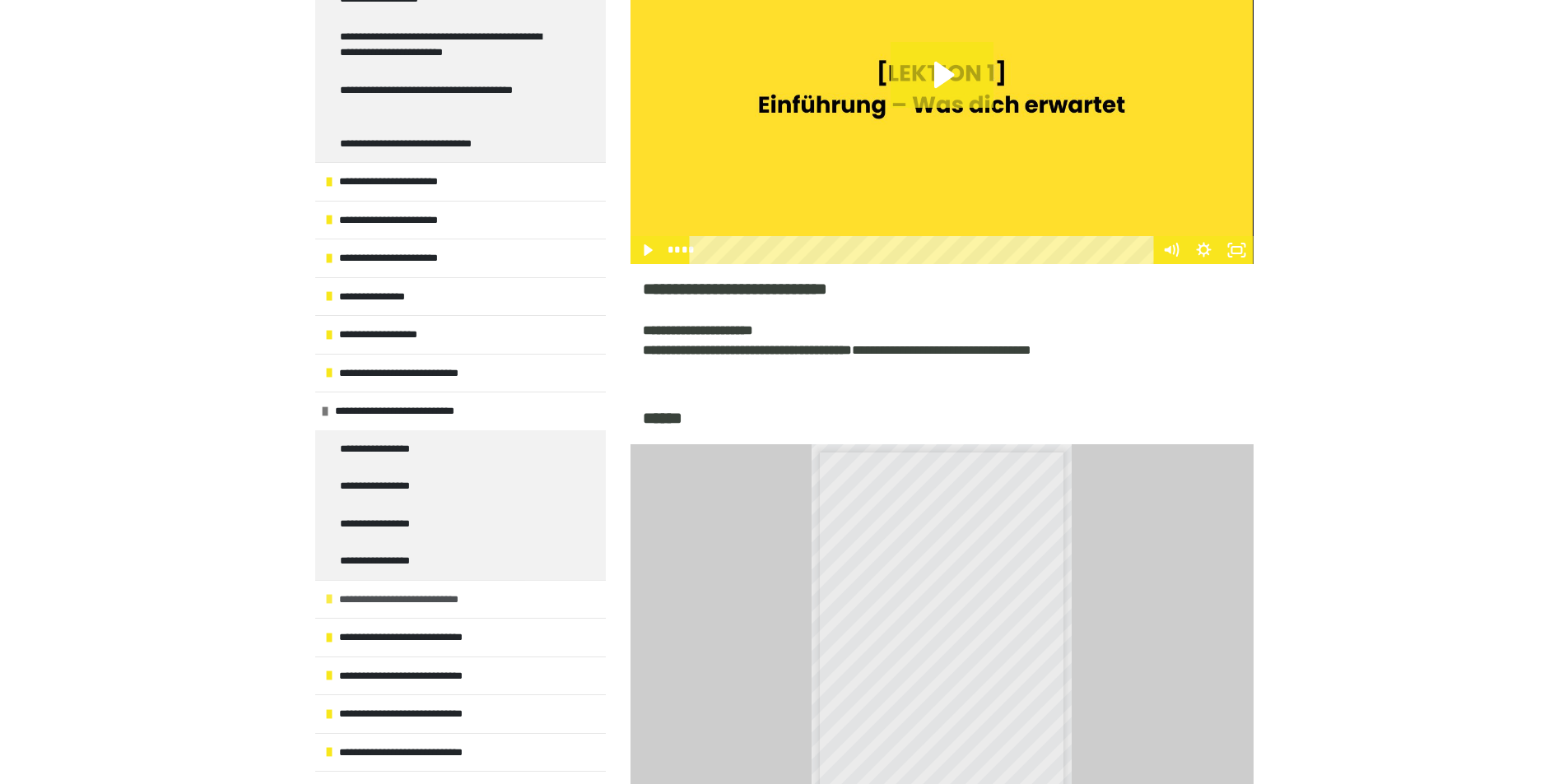click at bounding box center [329, 599] 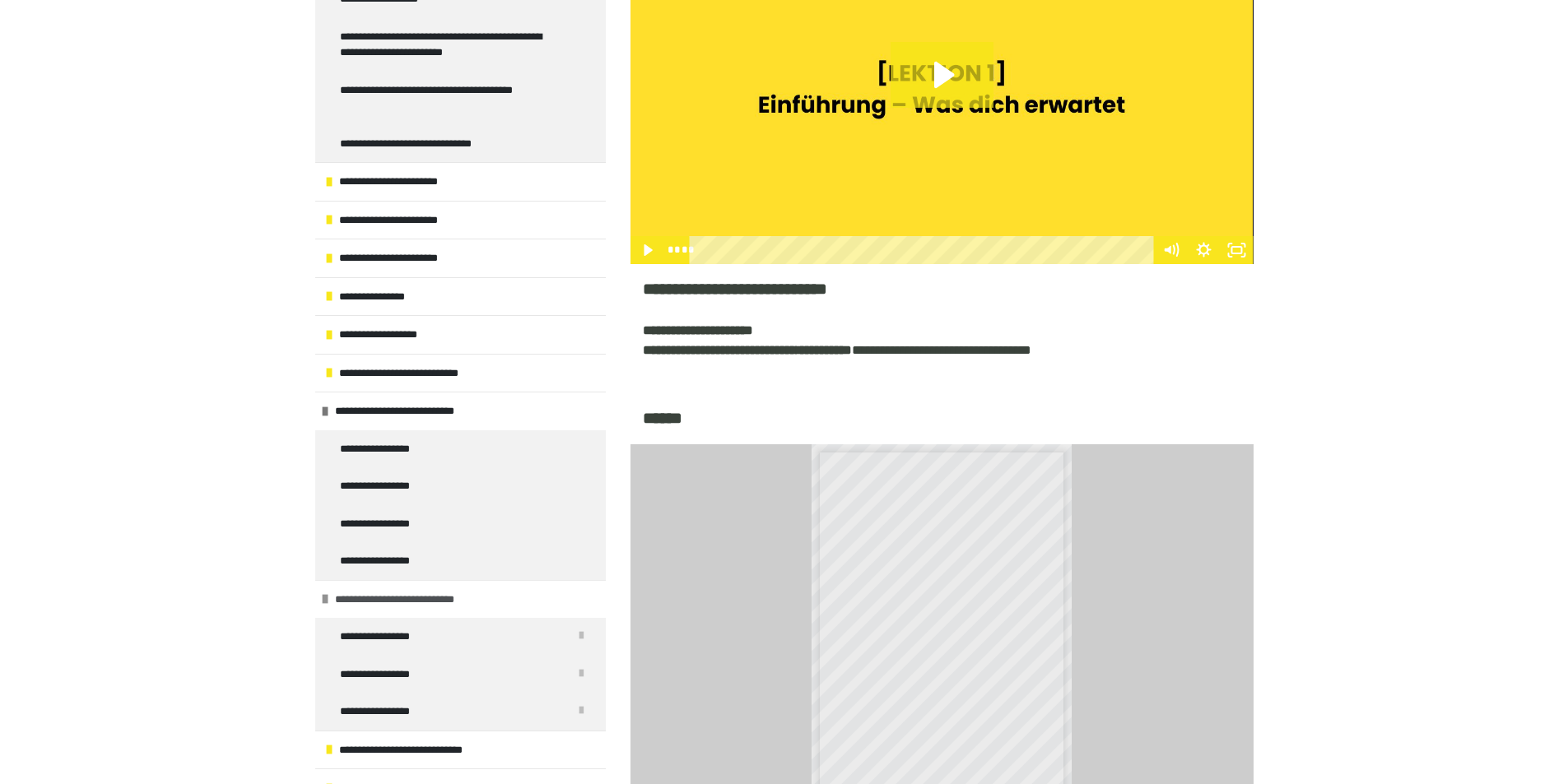 click at bounding box center [325, 599] 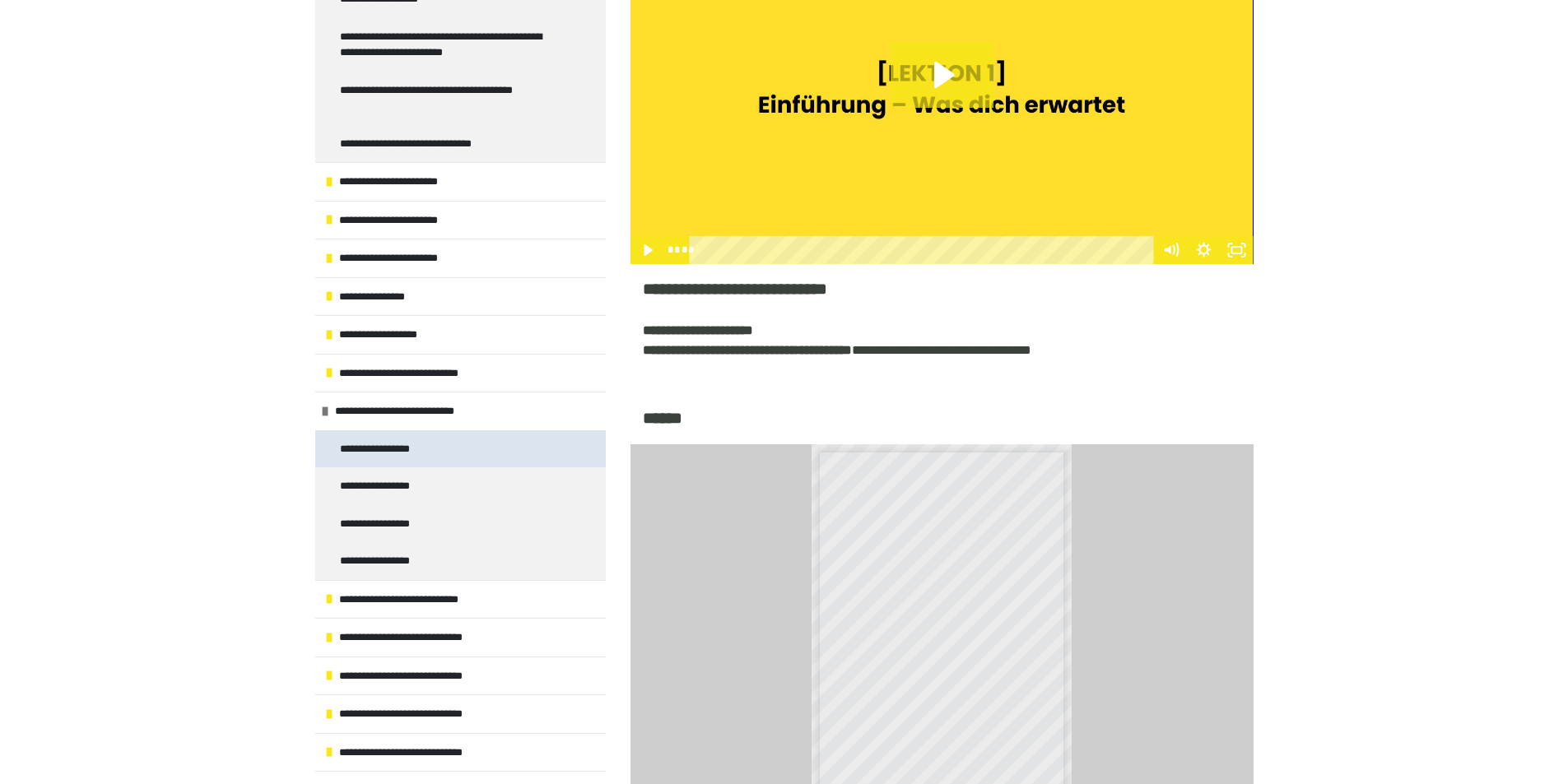 click on "**********" at bounding box center [385, 449] 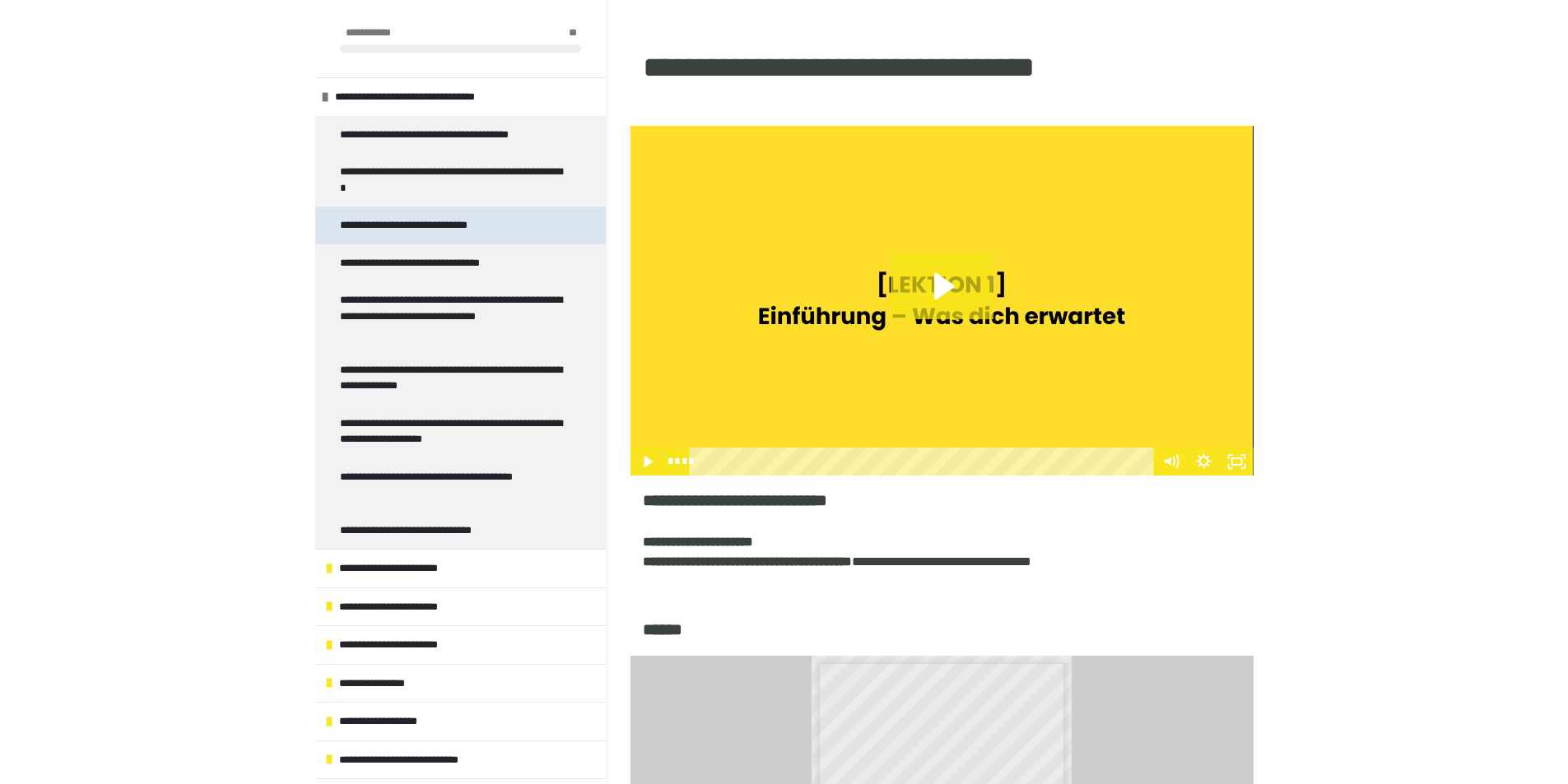 scroll, scrollTop: 0, scrollLeft: 0, axis: both 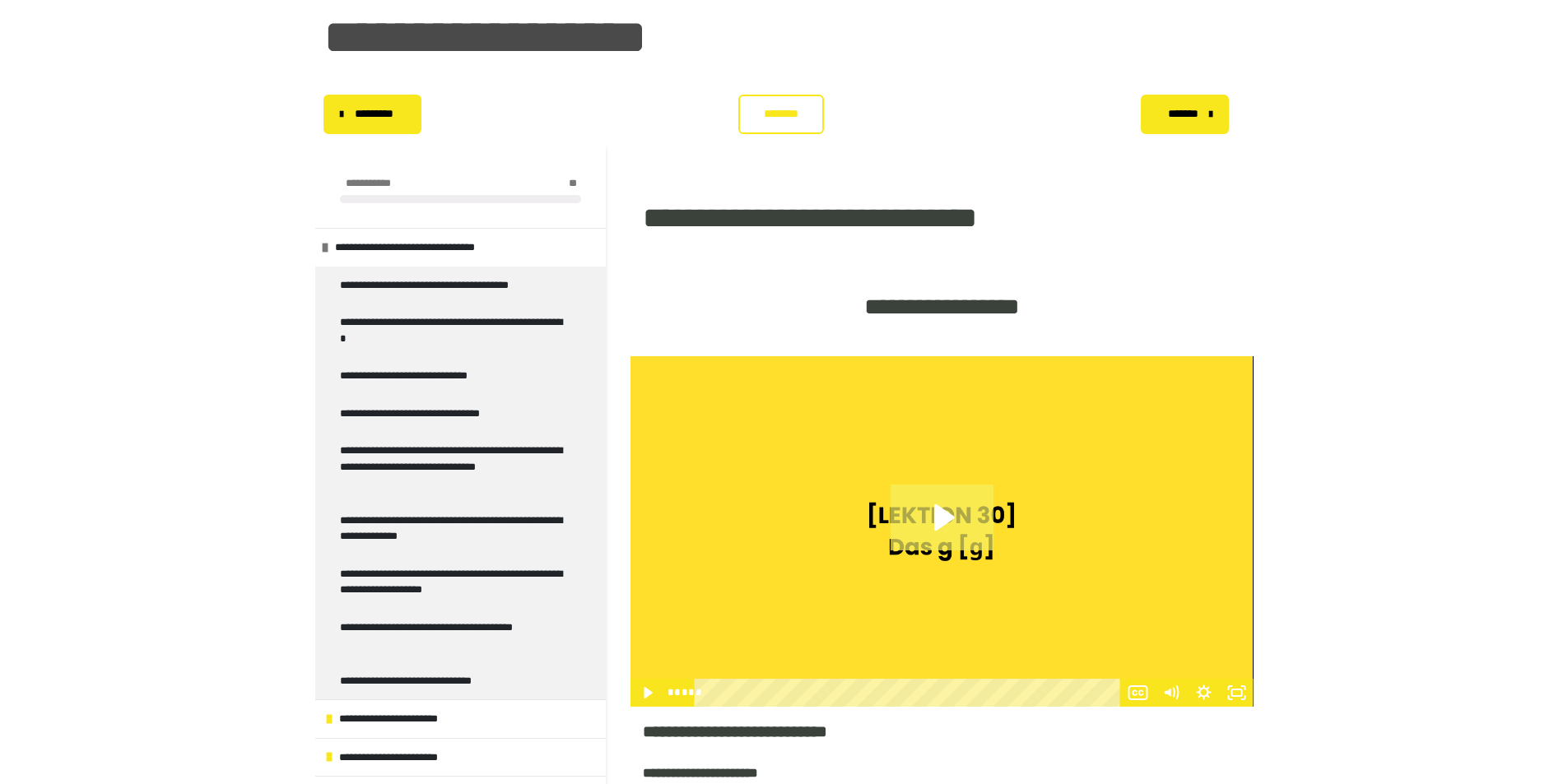 click 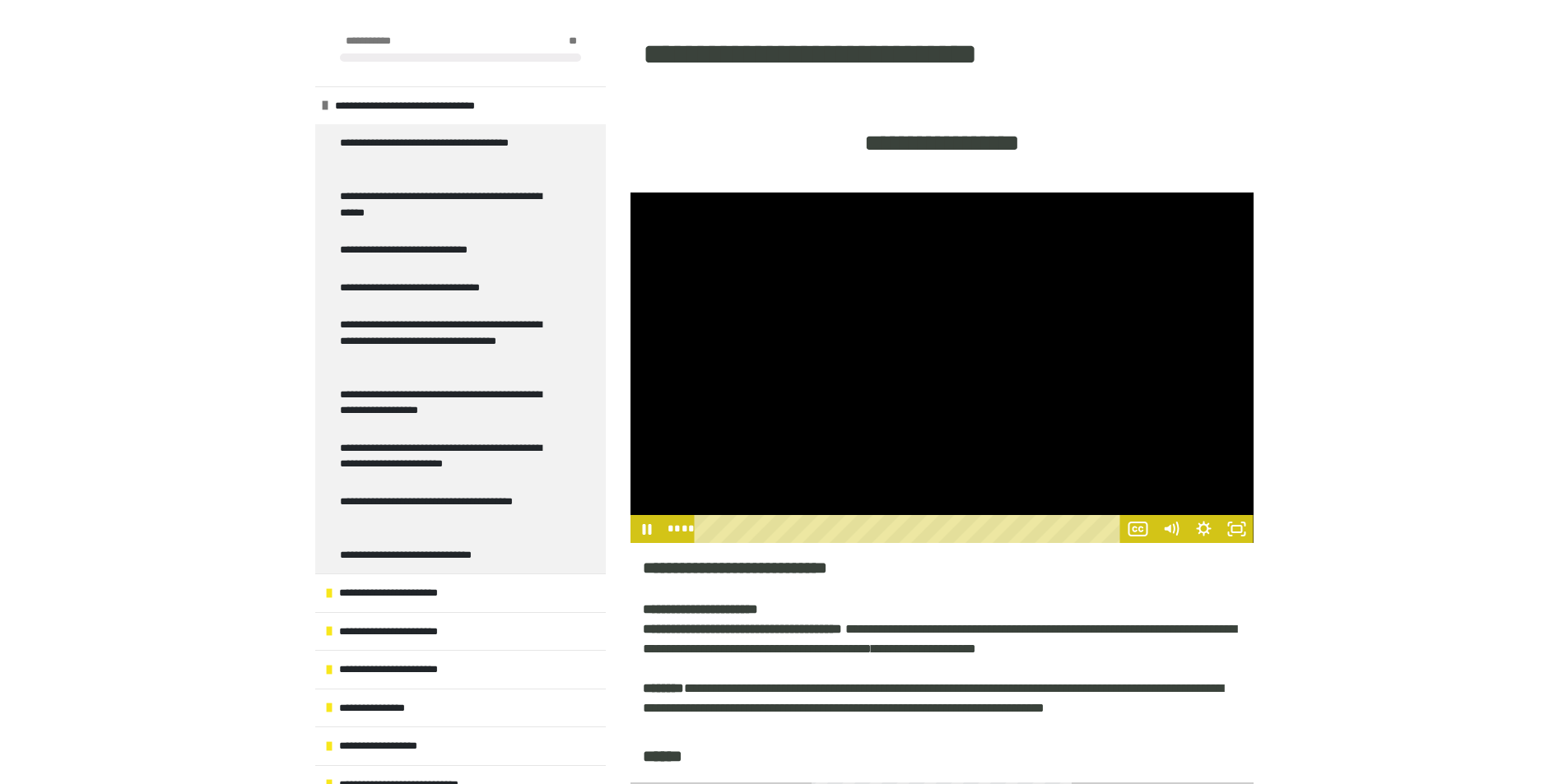 scroll, scrollTop: 247, scrollLeft: 0, axis: vertical 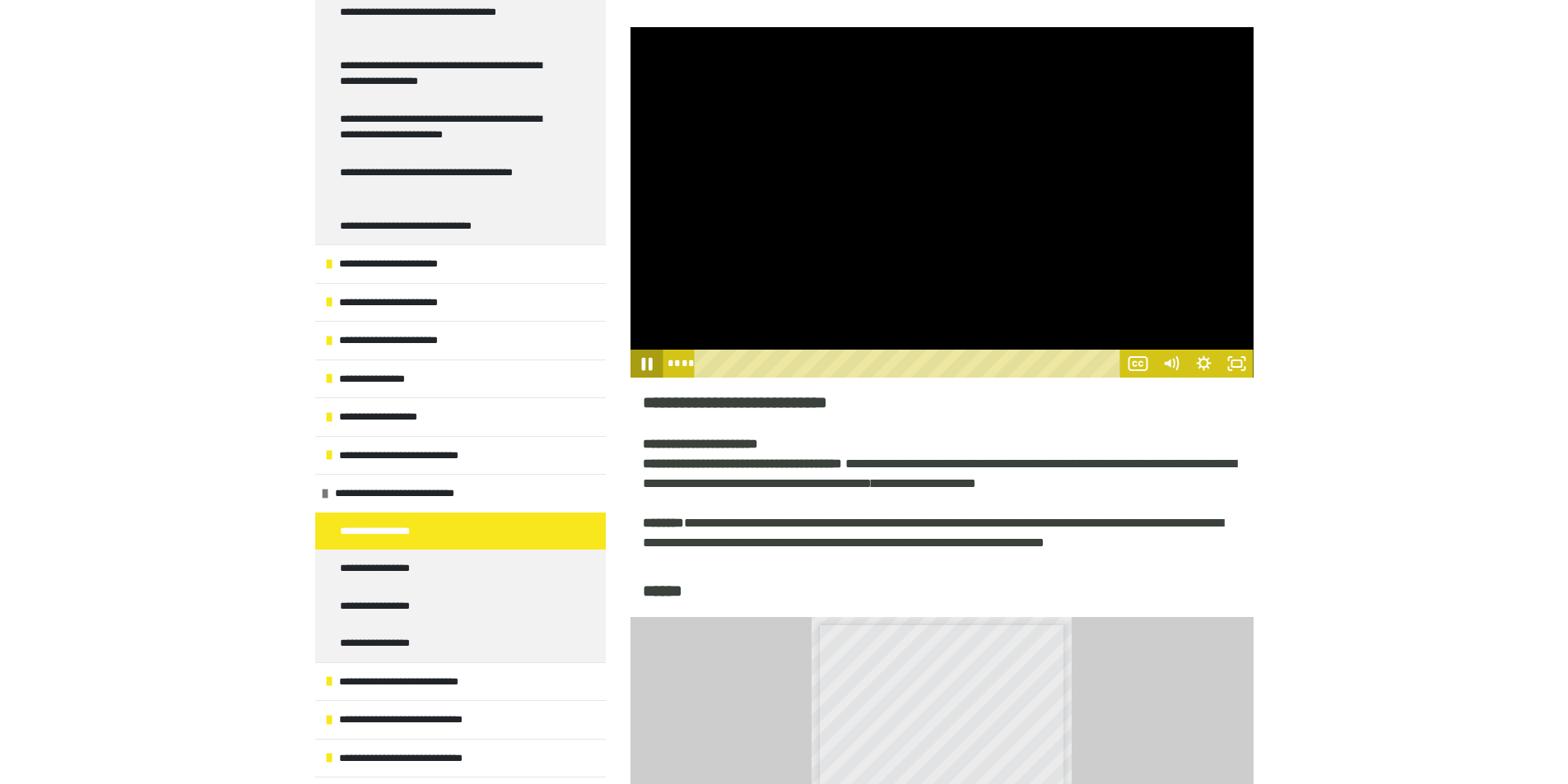 click 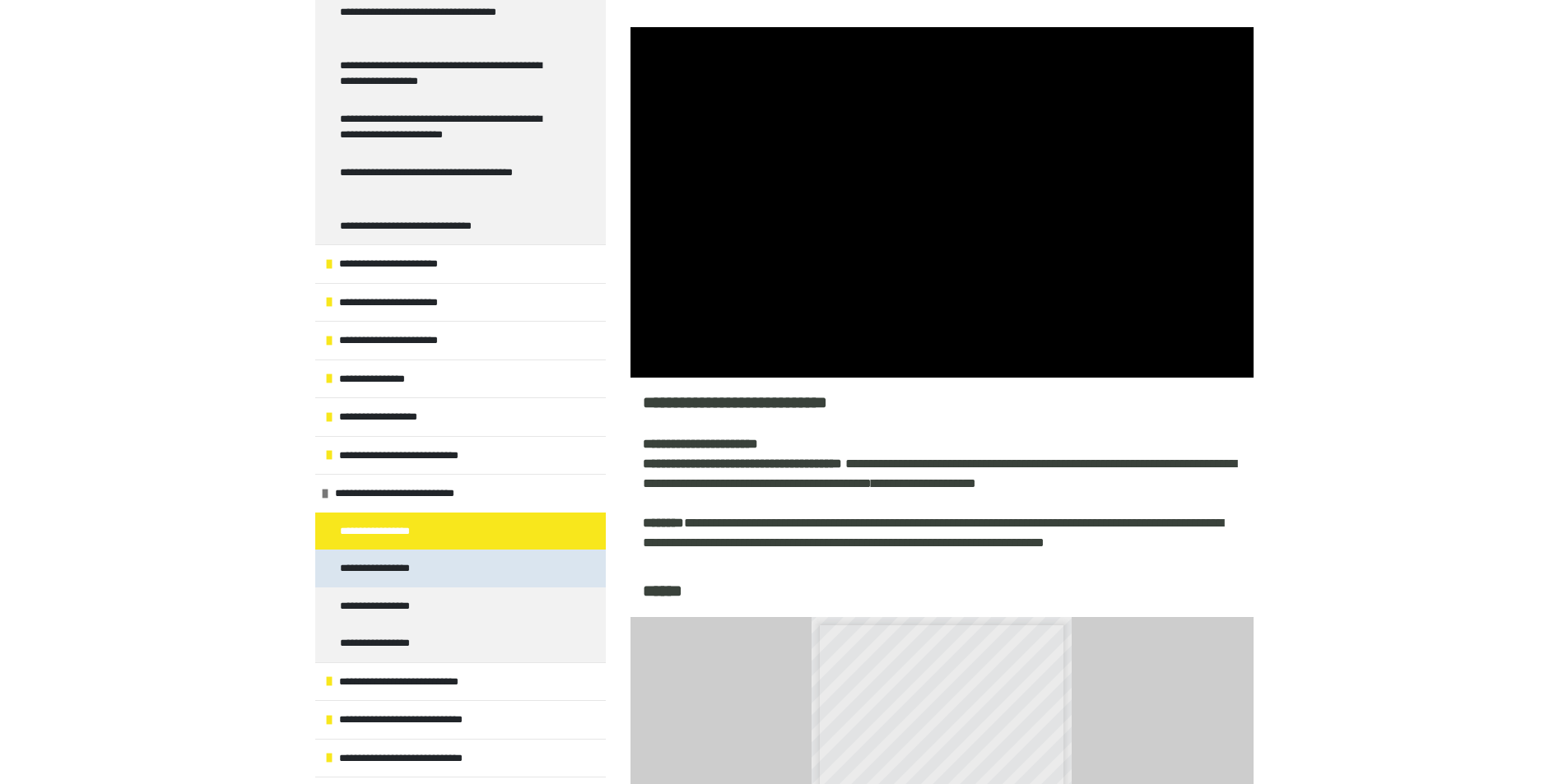 click on "**********" at bounding box center [383, 568] 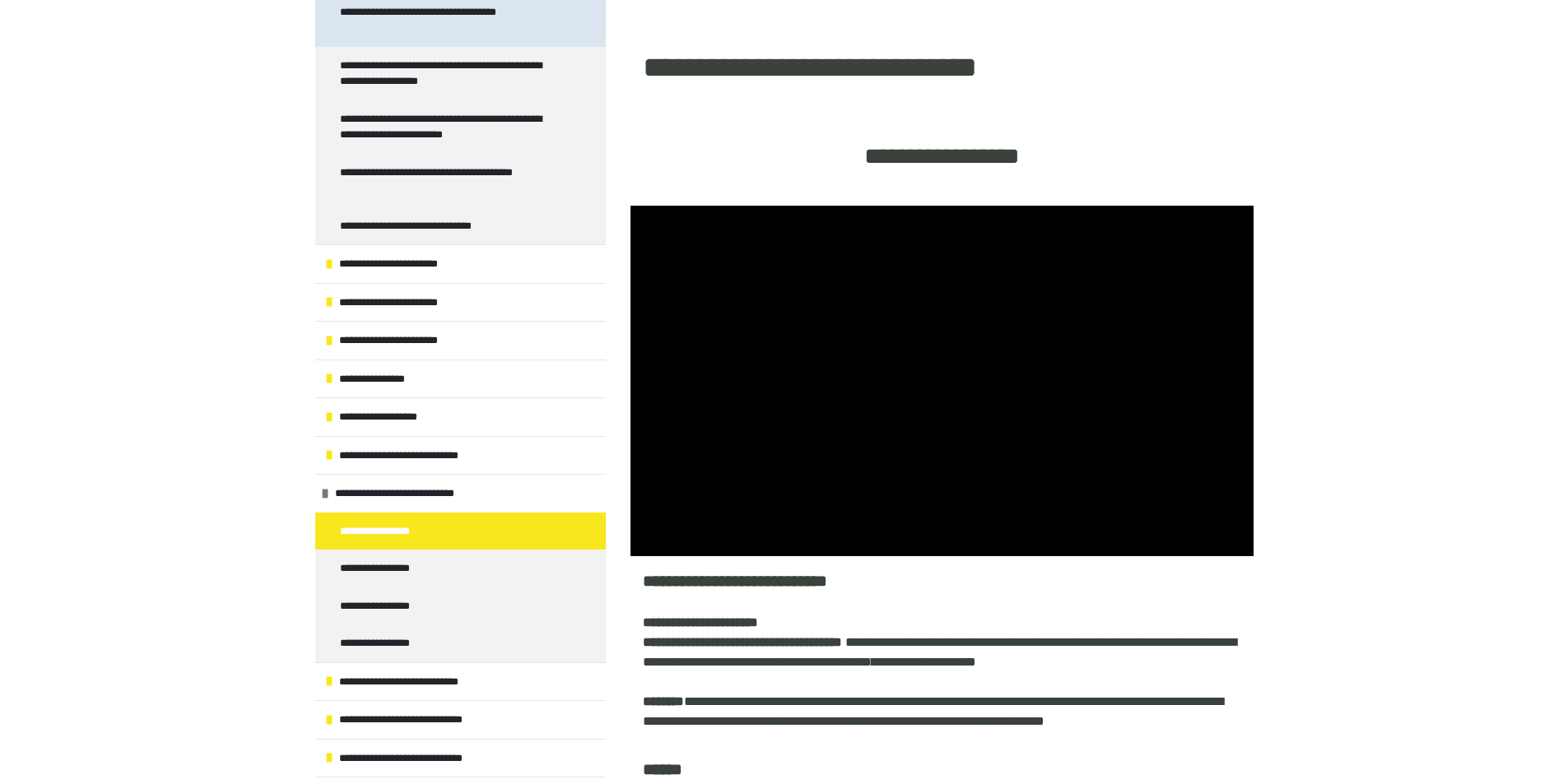 scroll, scrollTop: 0, scrollLeft: 0, axis: both 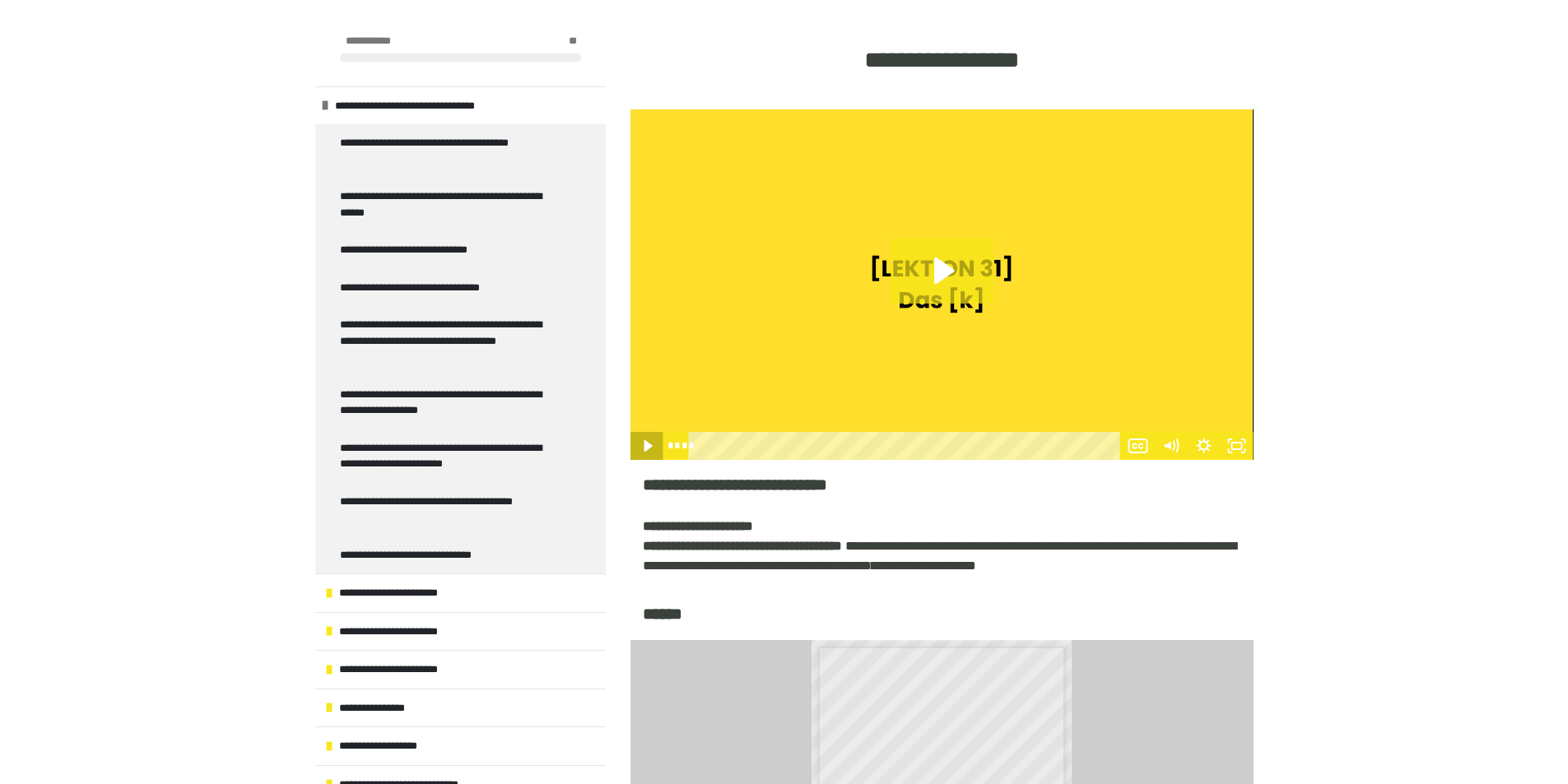 click 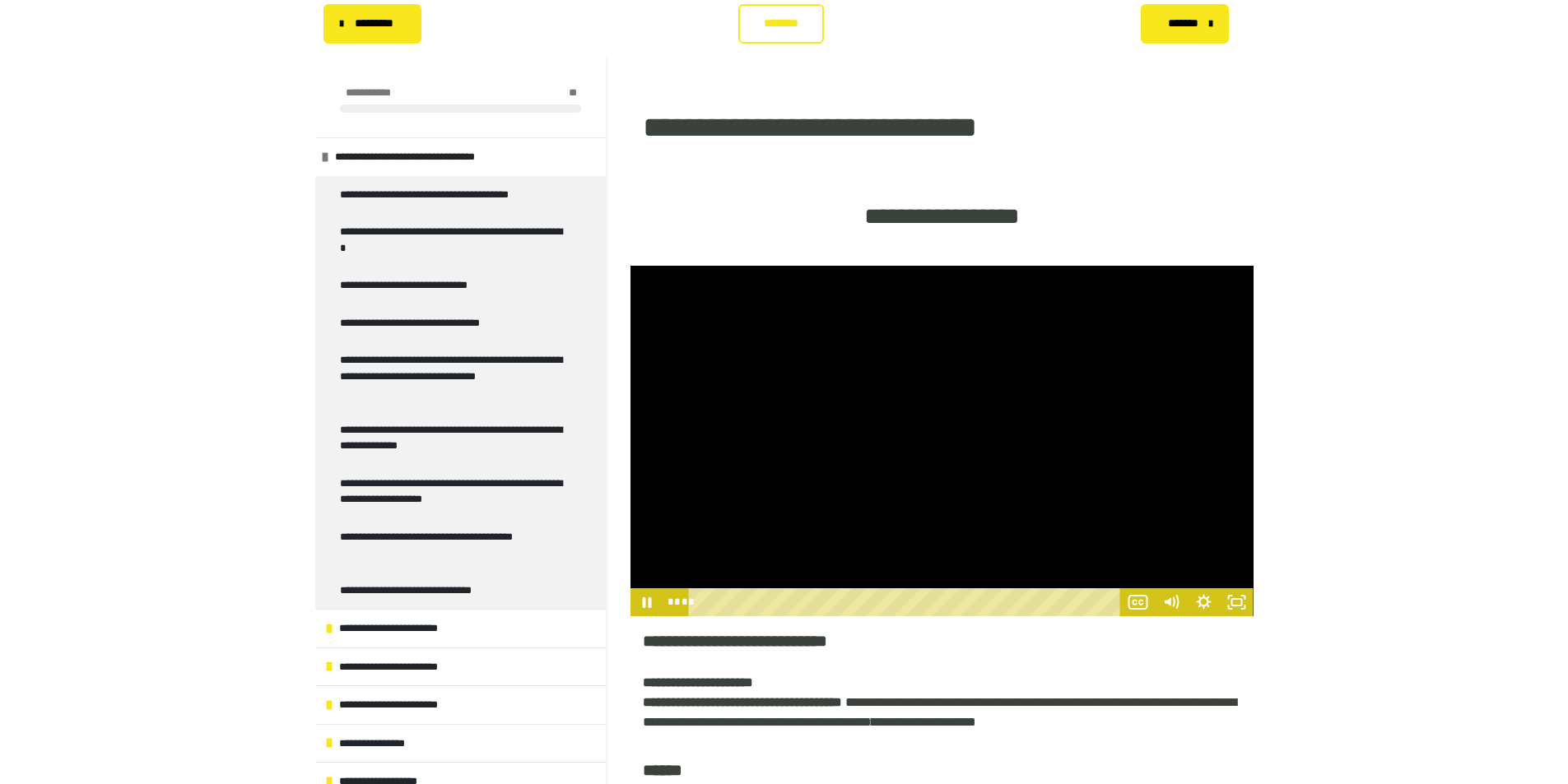 scroll, scrollTop: 165, scrollLeft: 0, axis: vertical 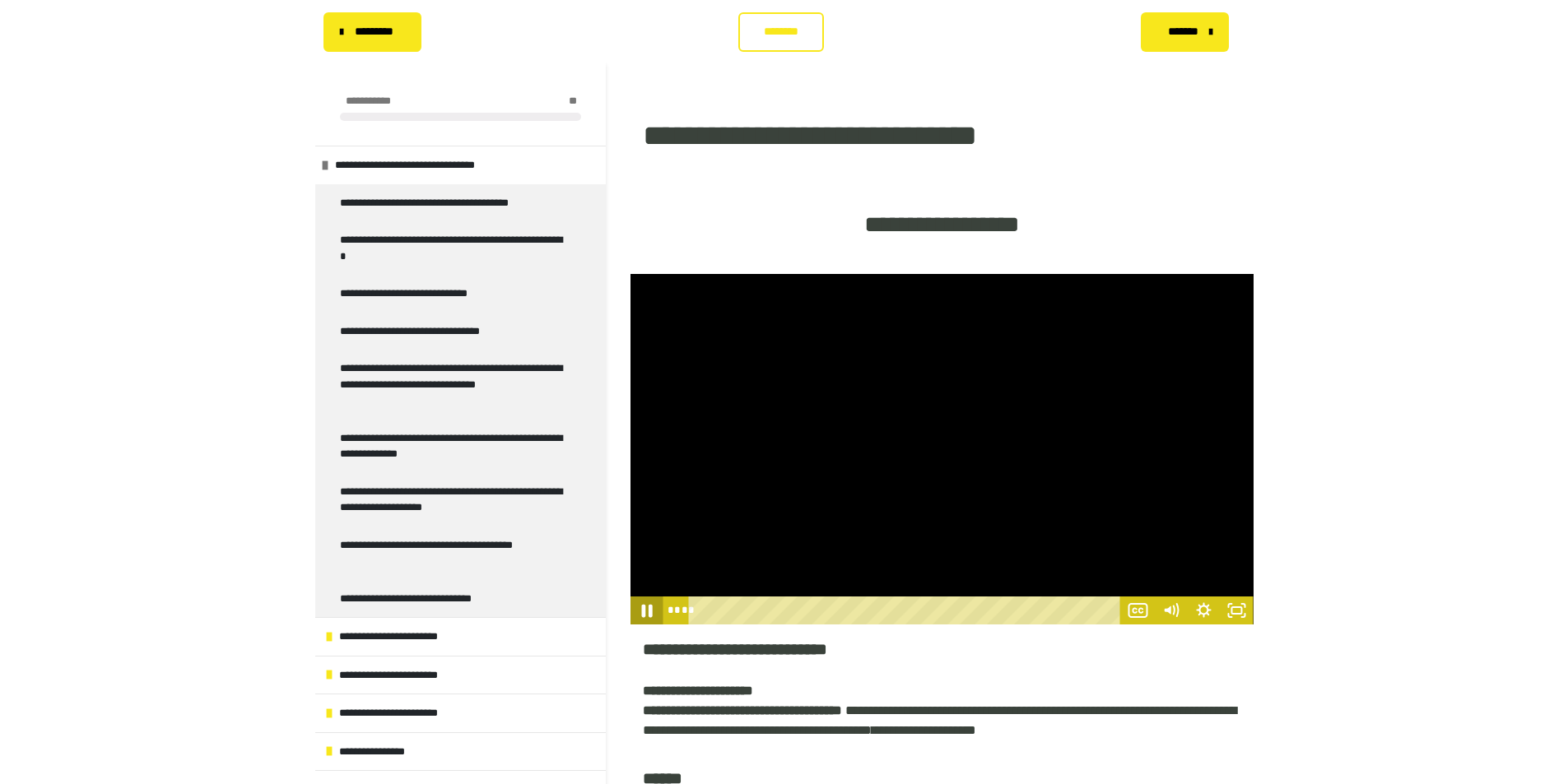 click 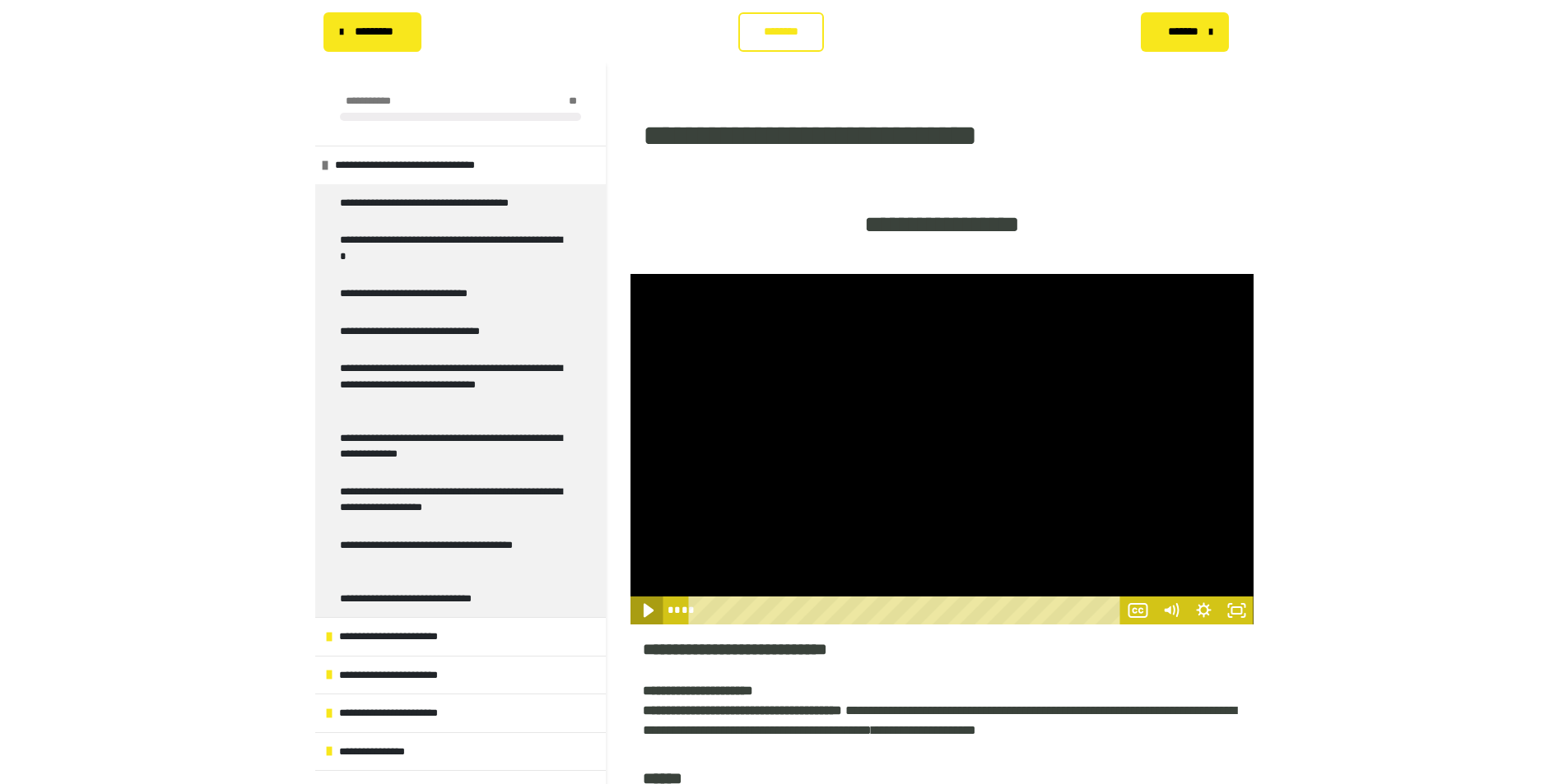 click 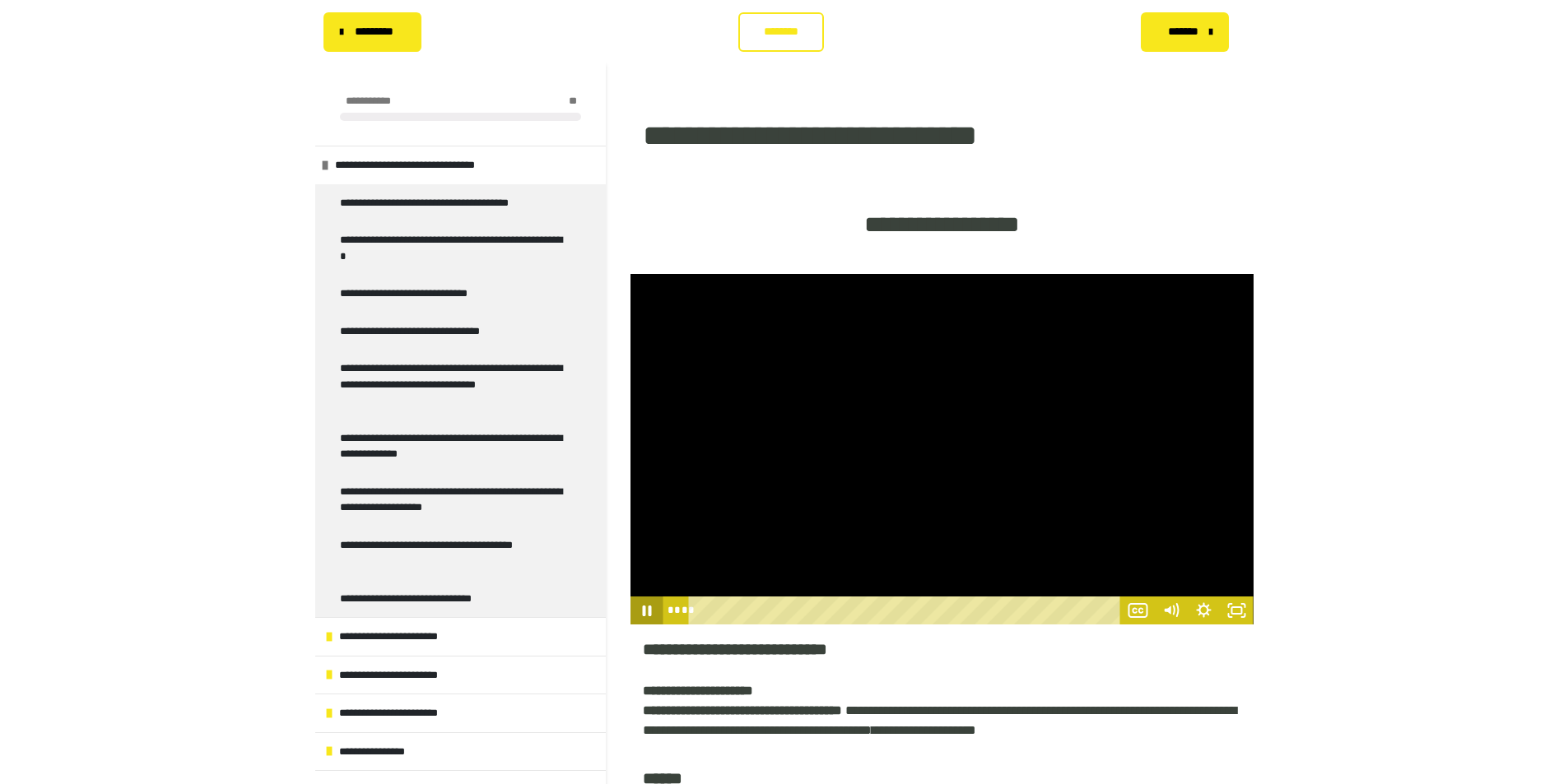 click 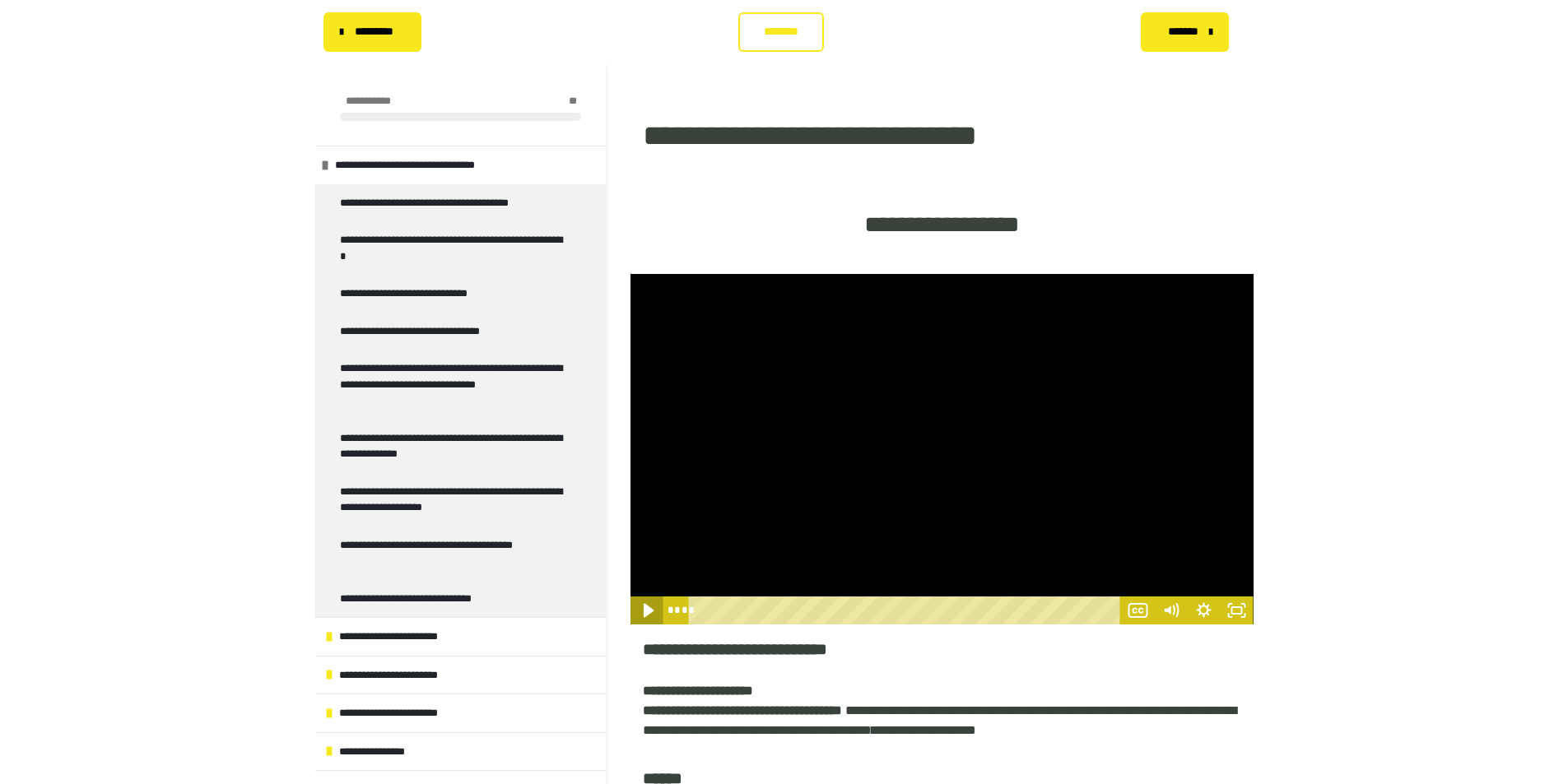 click 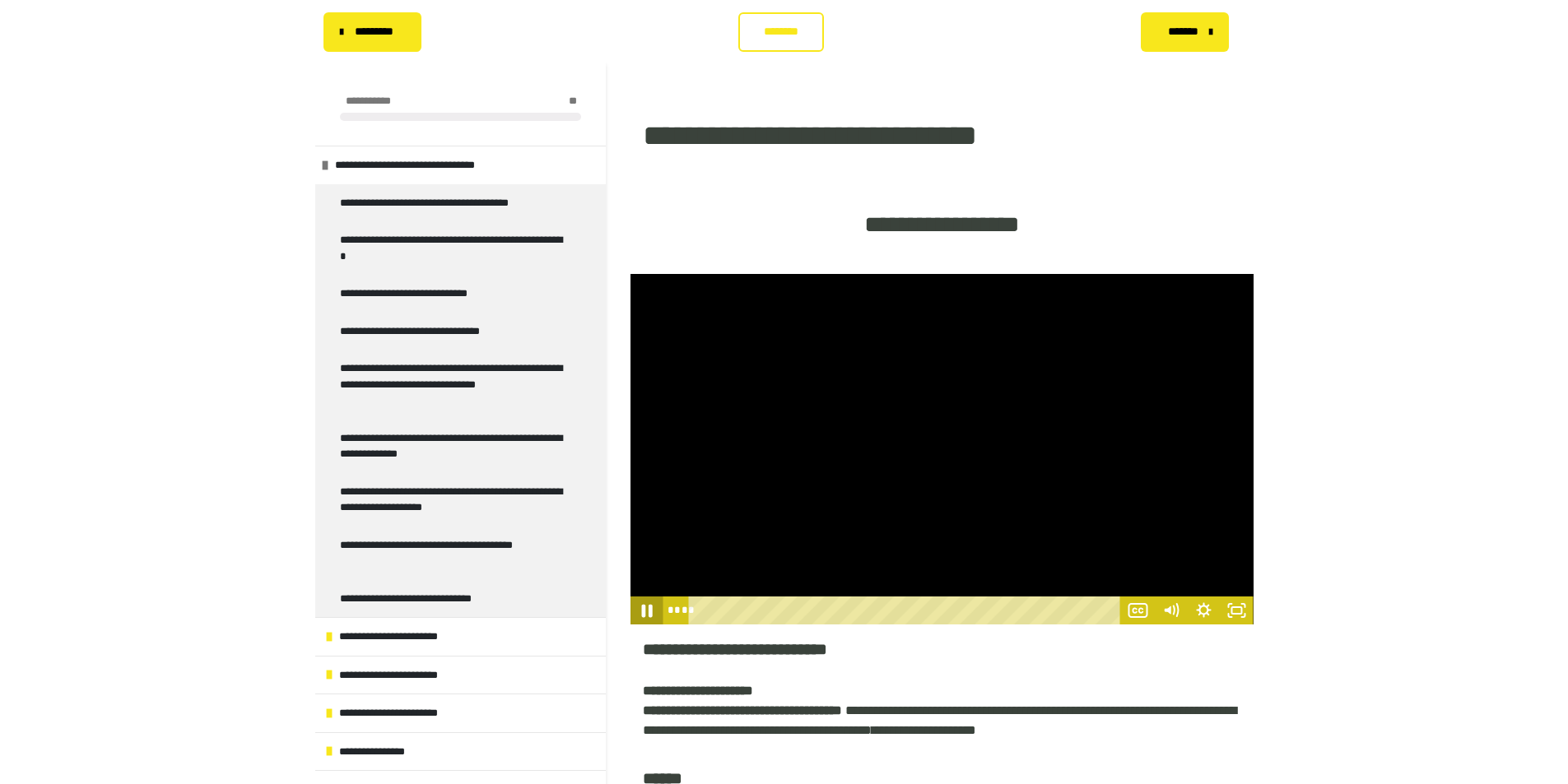 click 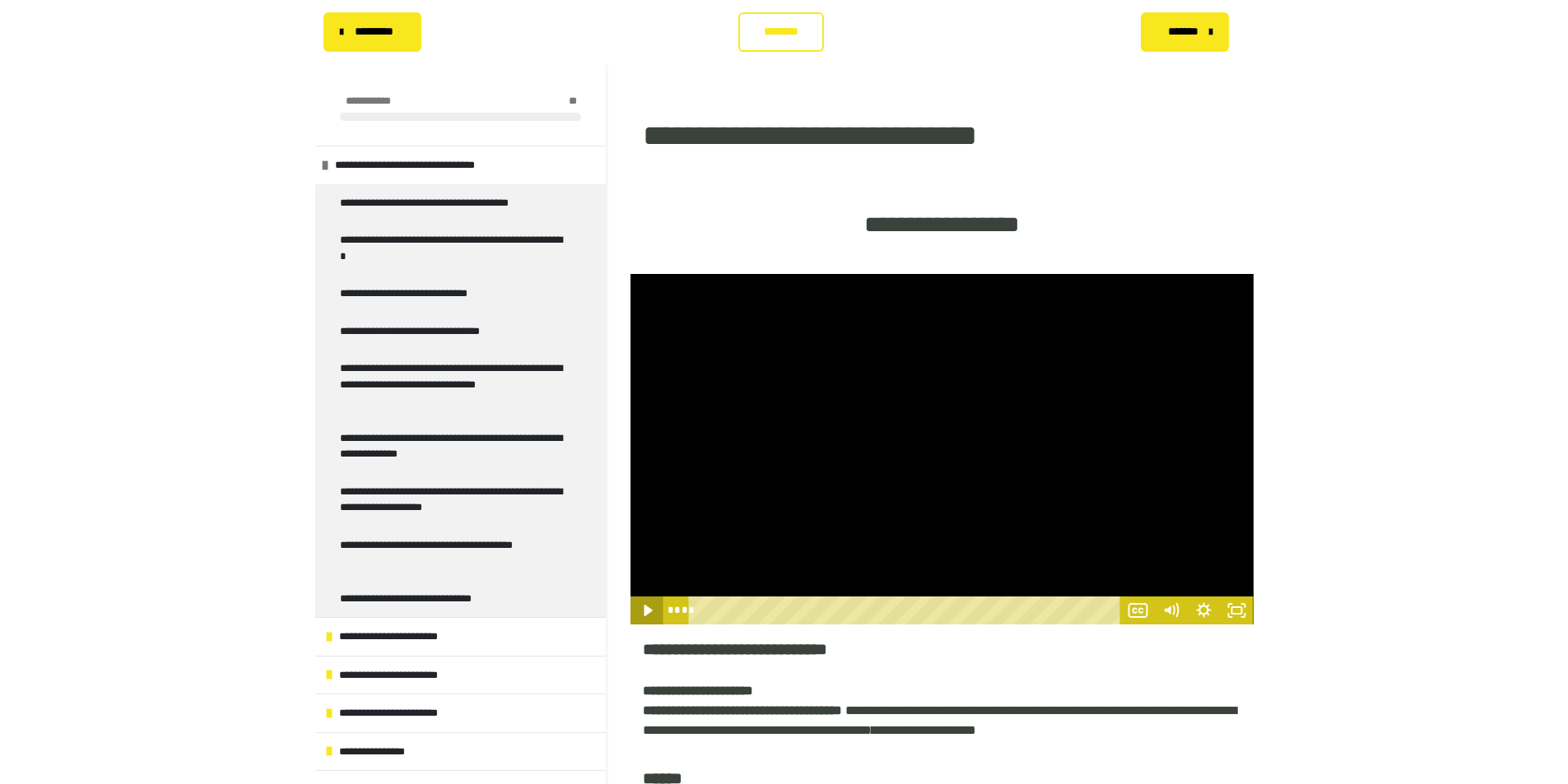 click 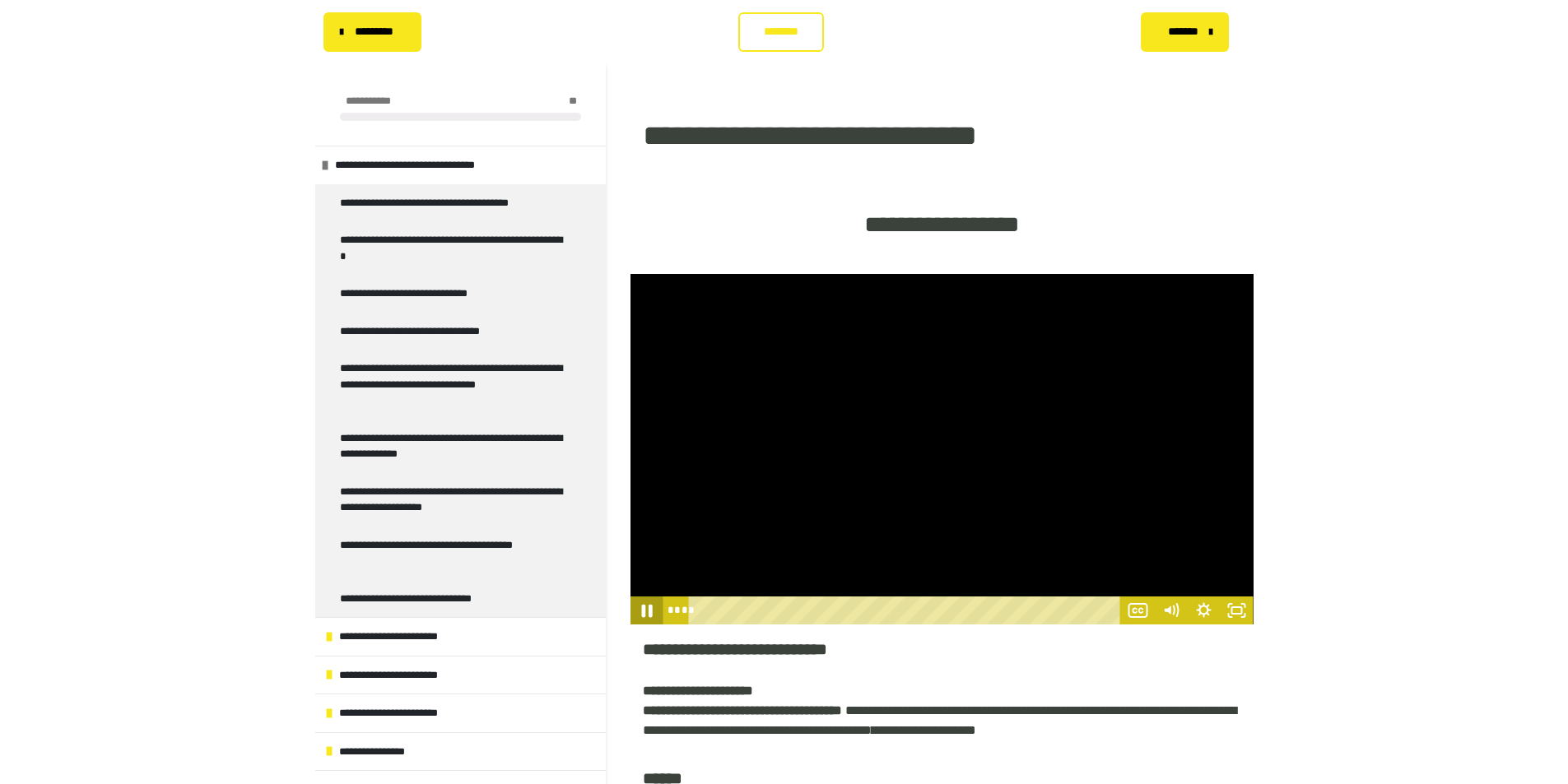 click 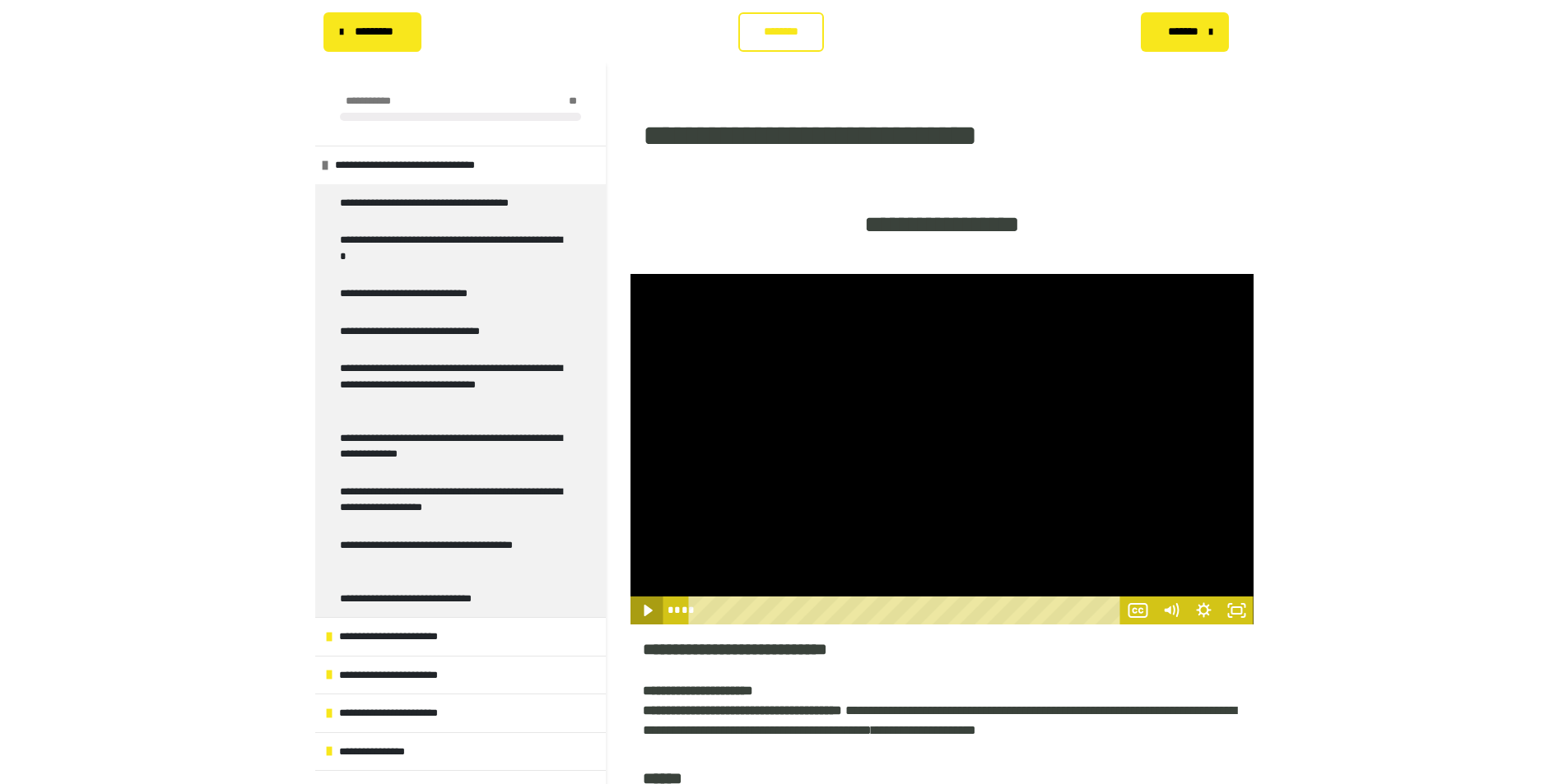 click 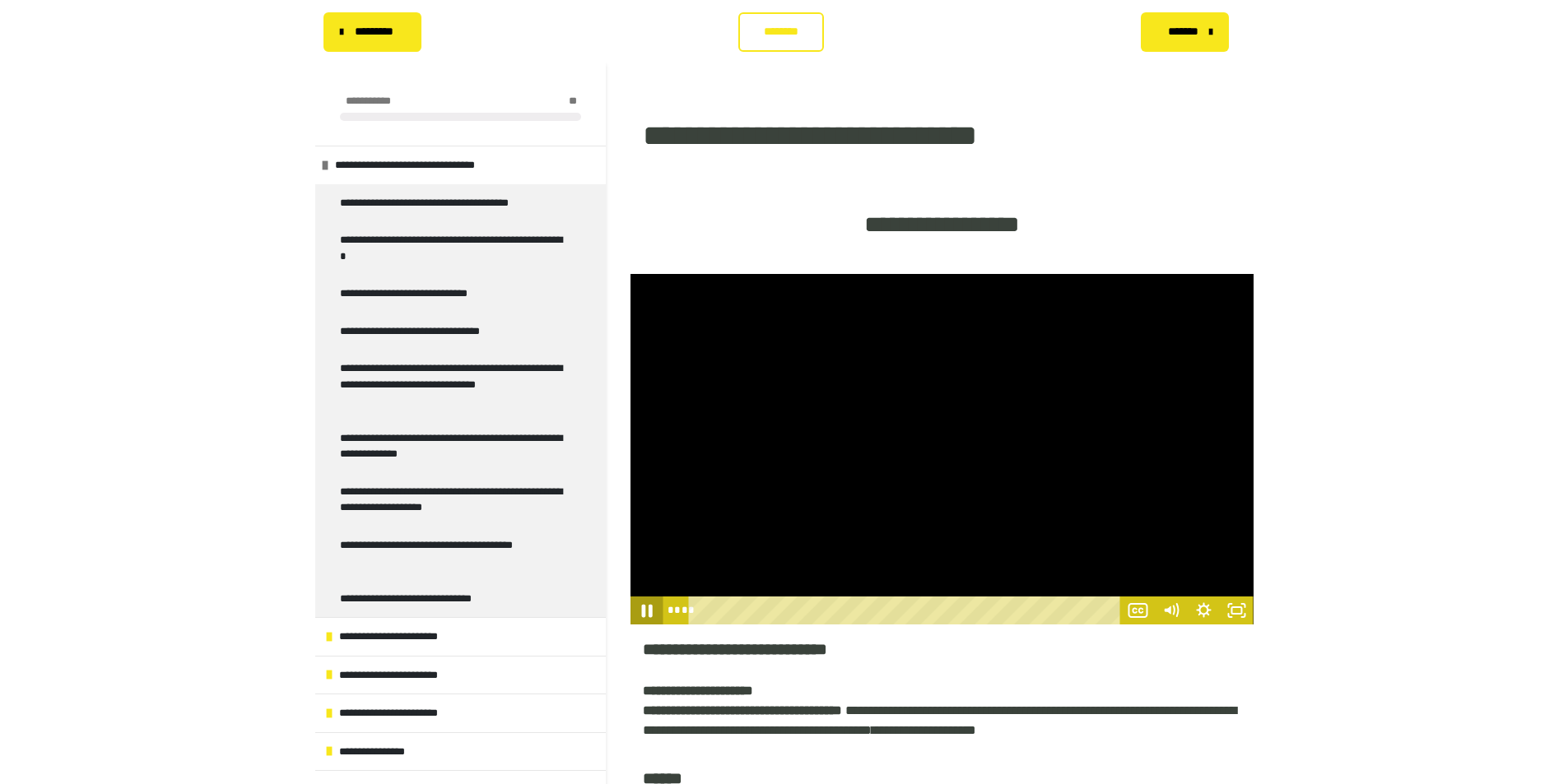 click 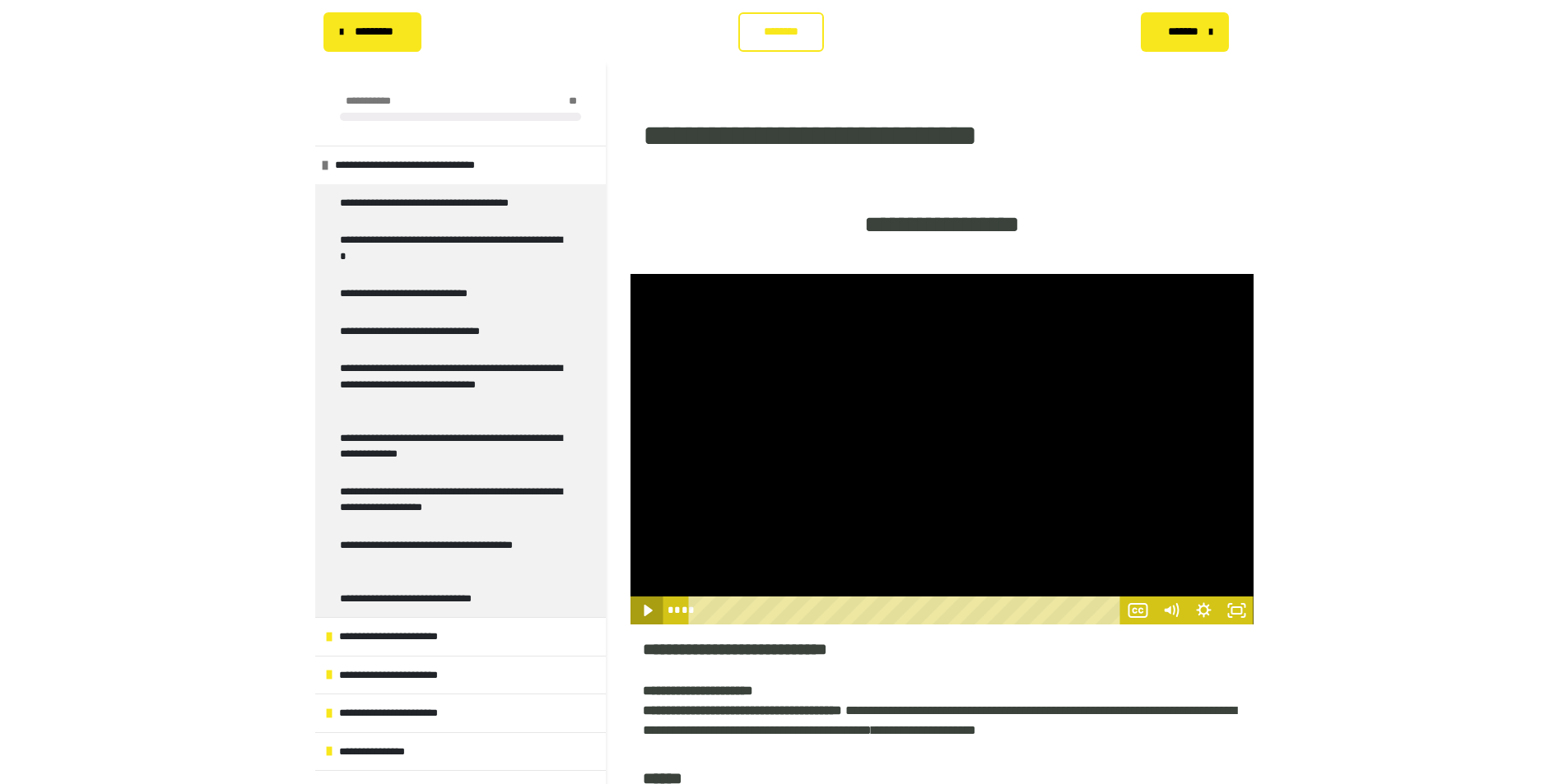 click 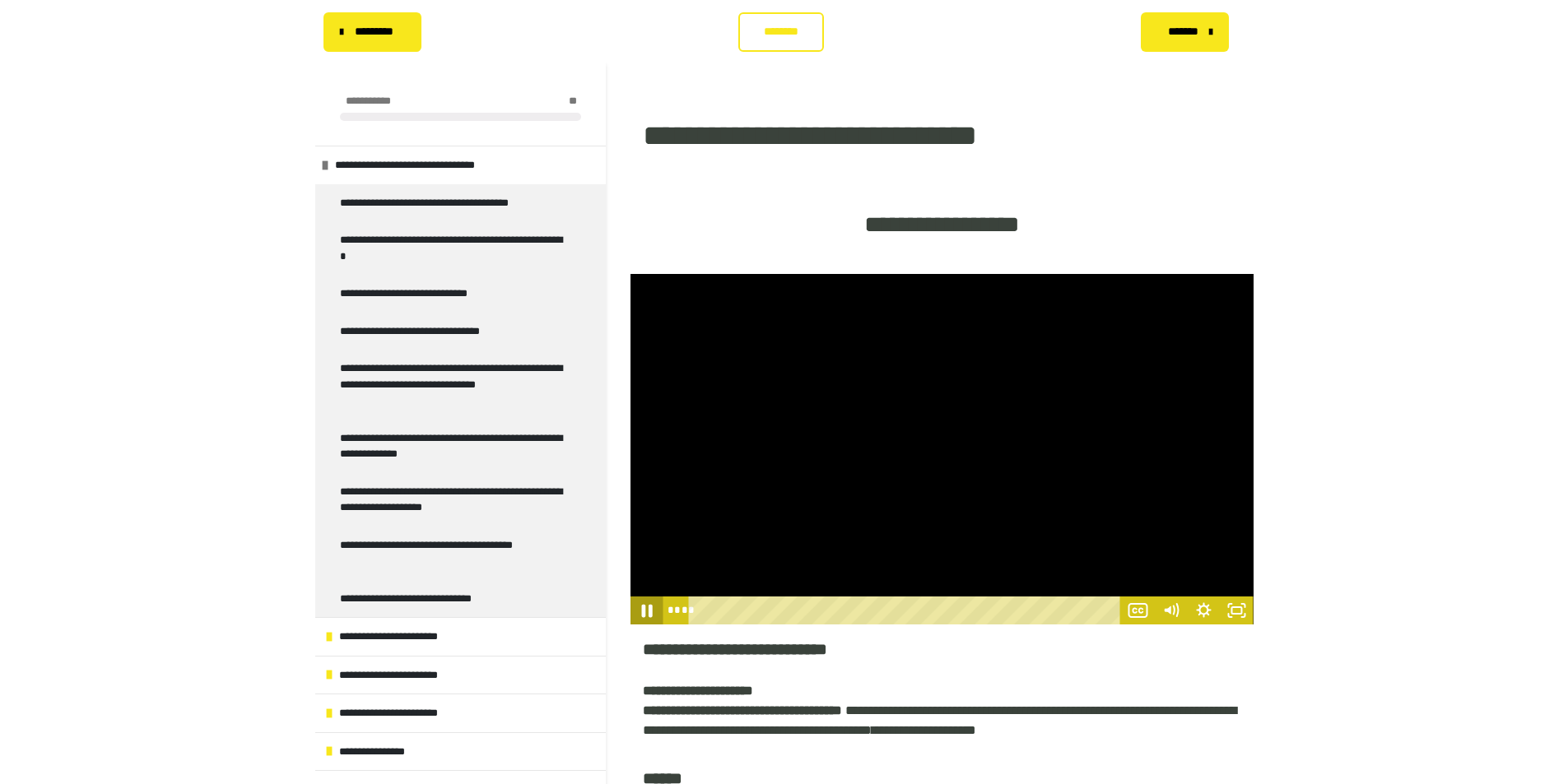 click 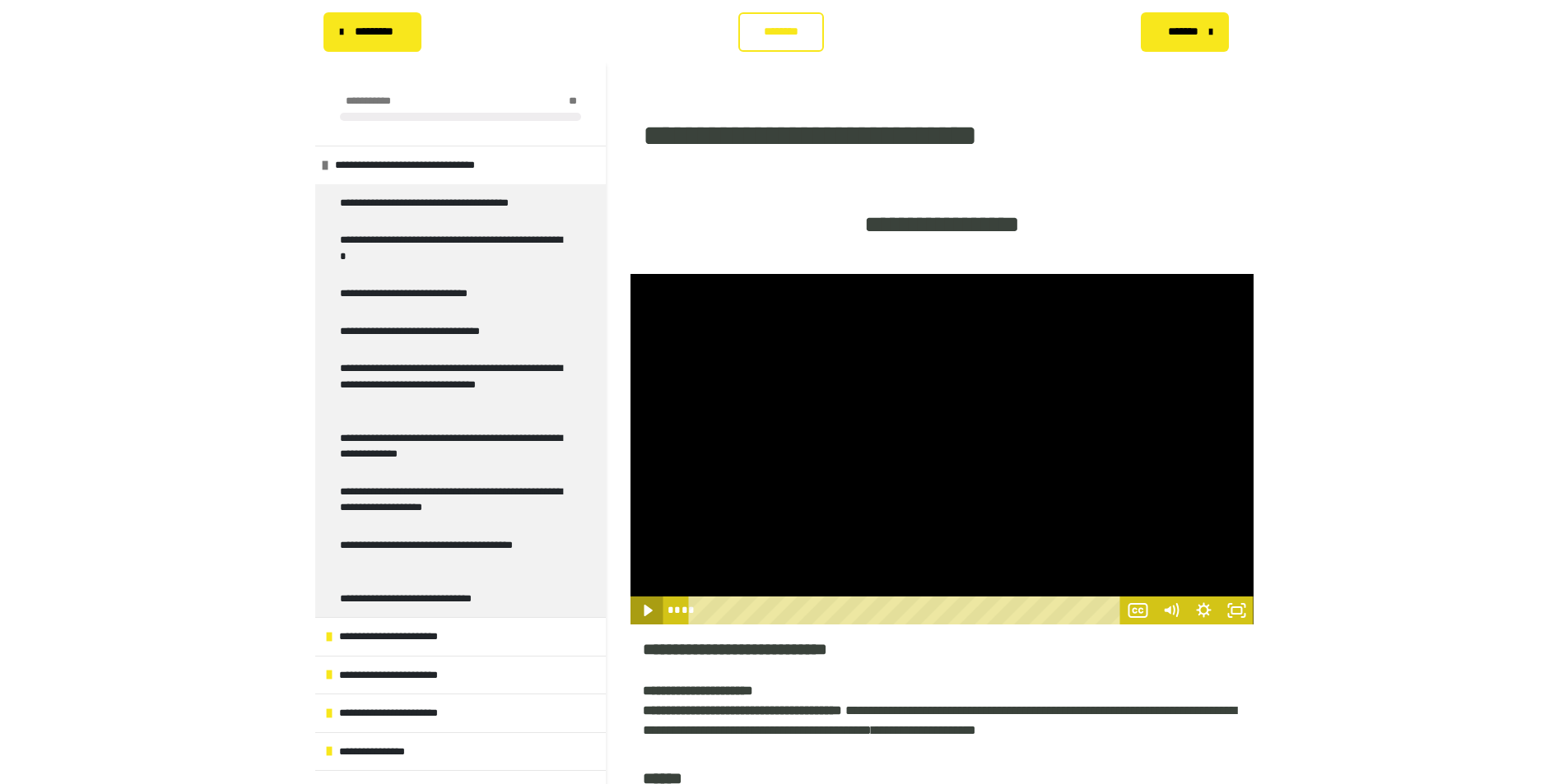 click 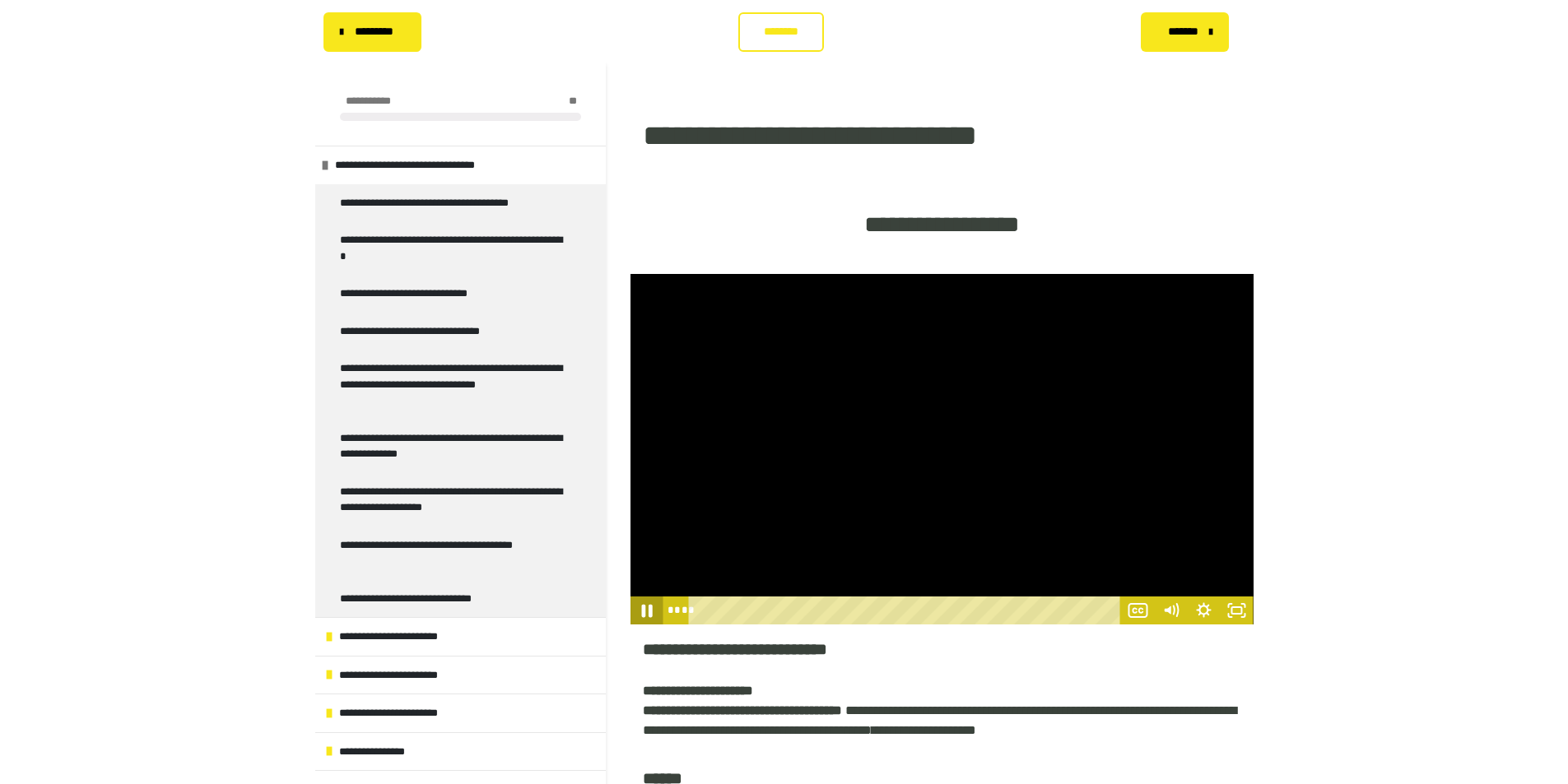click 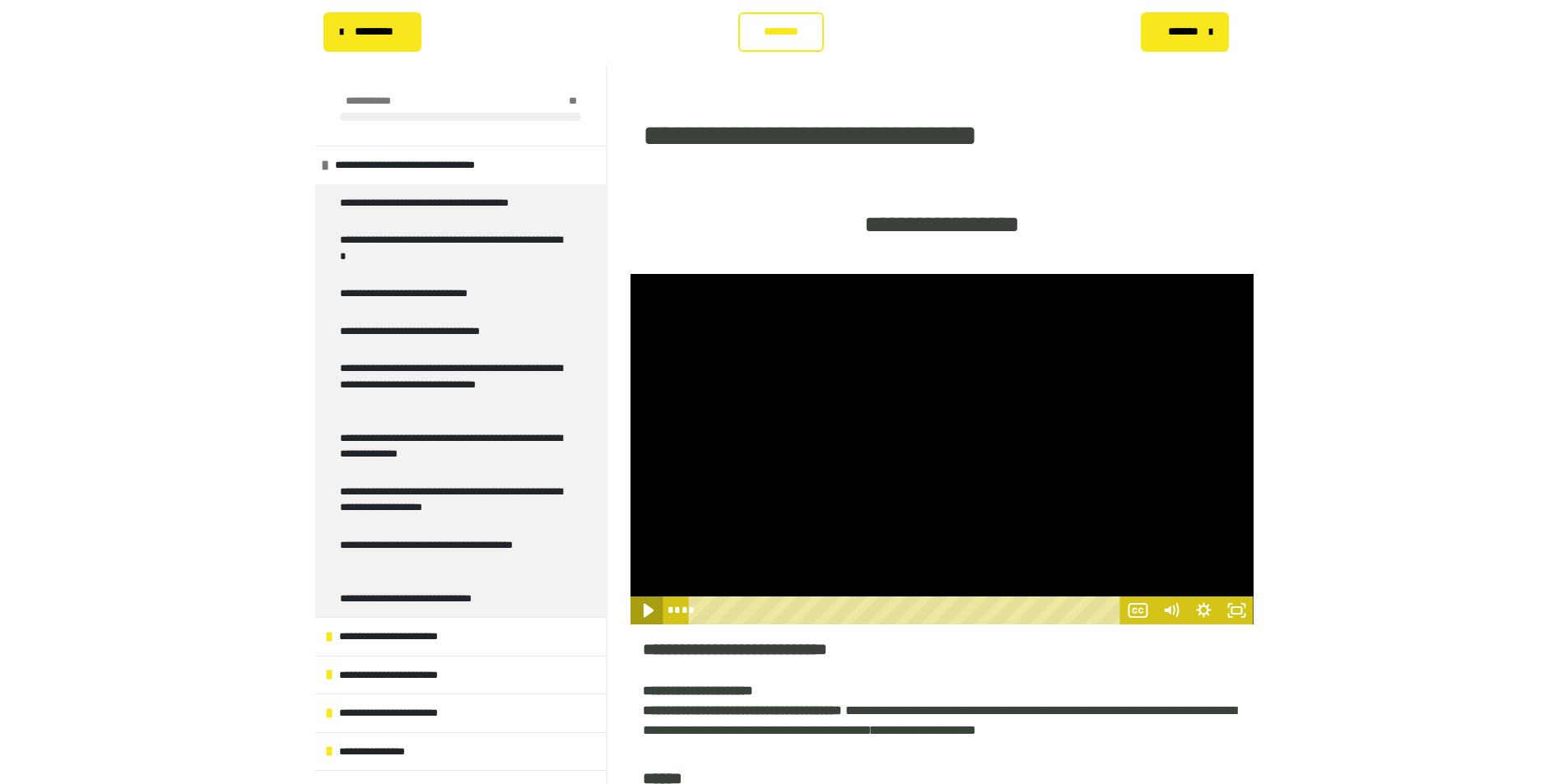 click 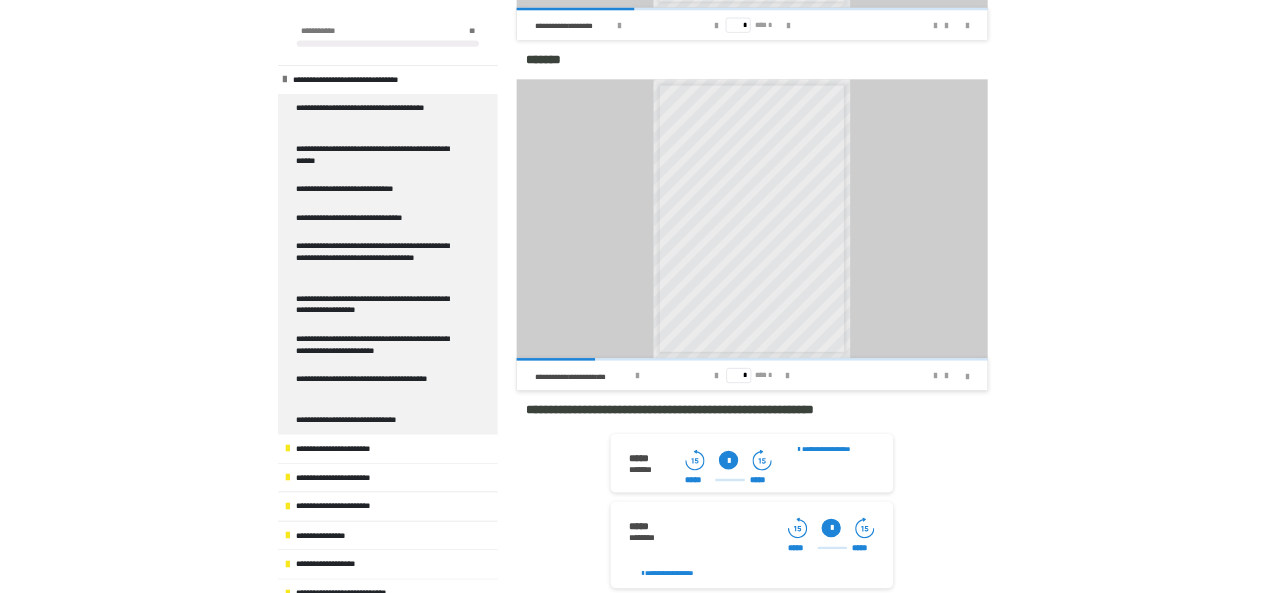 scroll, scrollTop: 1700, scrollLeft: 0, axis: vertical 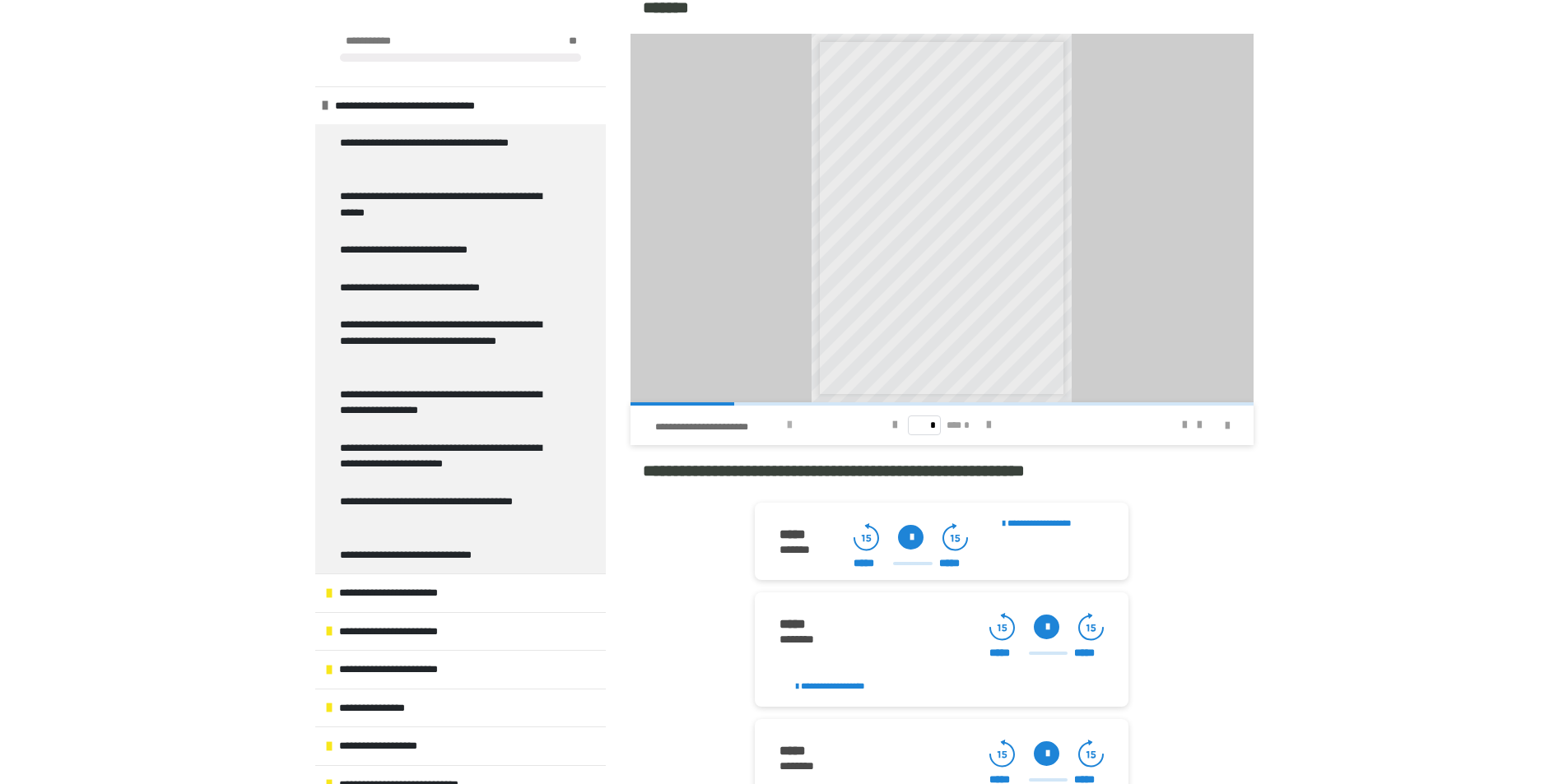 click at bounding box center [789, 425] 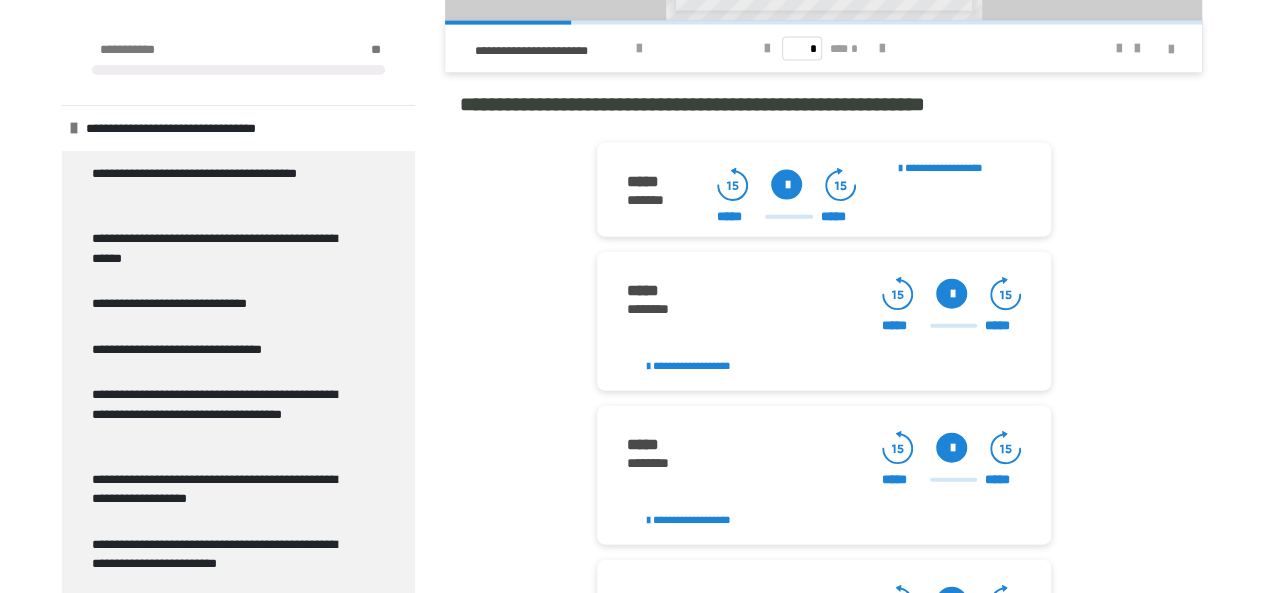 scroll, scrollTop: 2200, scrollLeft: 0, axis: vertical 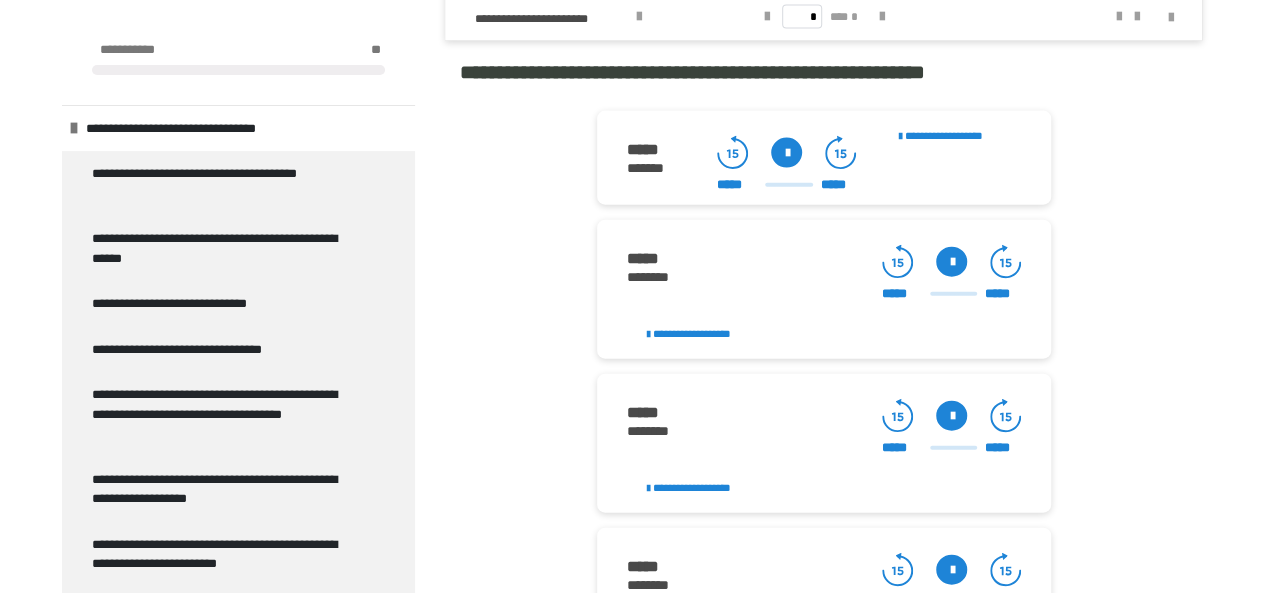 click at bounding box center [786, 153] 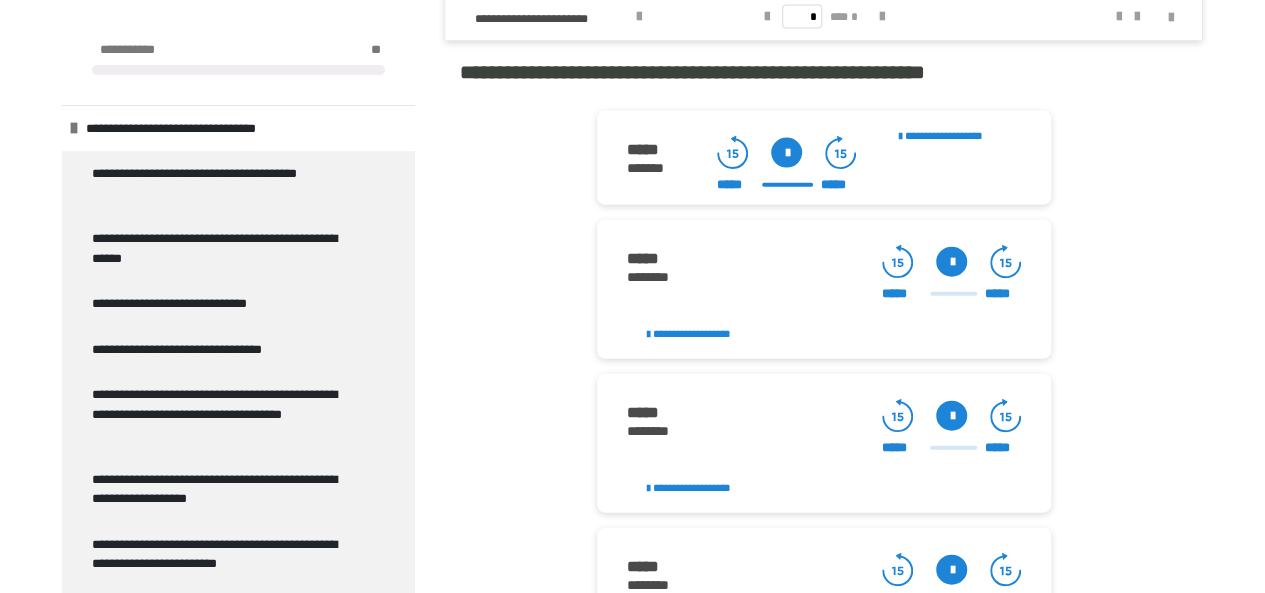 click at bounding box center [786, 153] 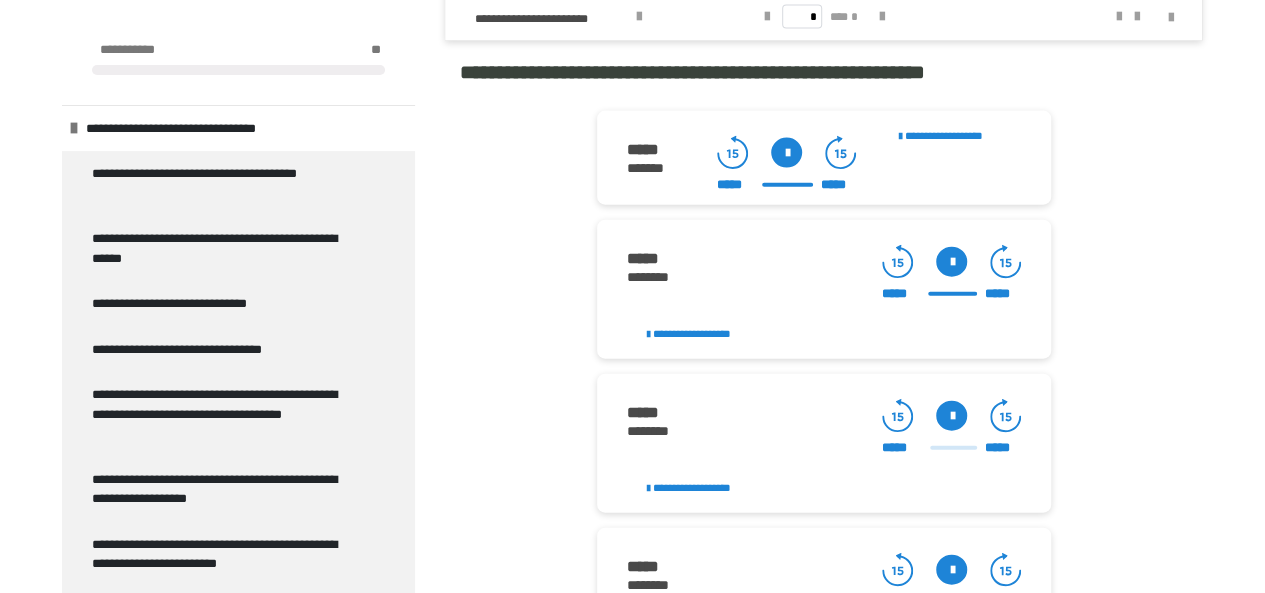 click at bounding box center [951, 262] 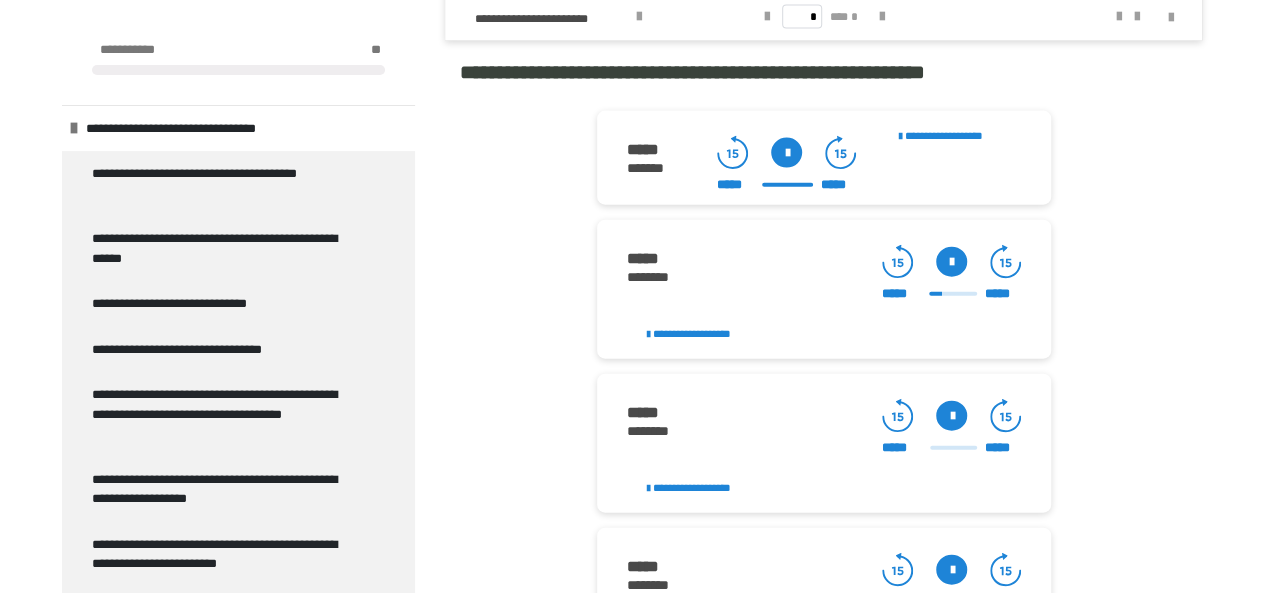 drag, startPoint x: 941, startPoint y: 269, endPoint x: 954, endPoint y: 287, distance: 22.203604 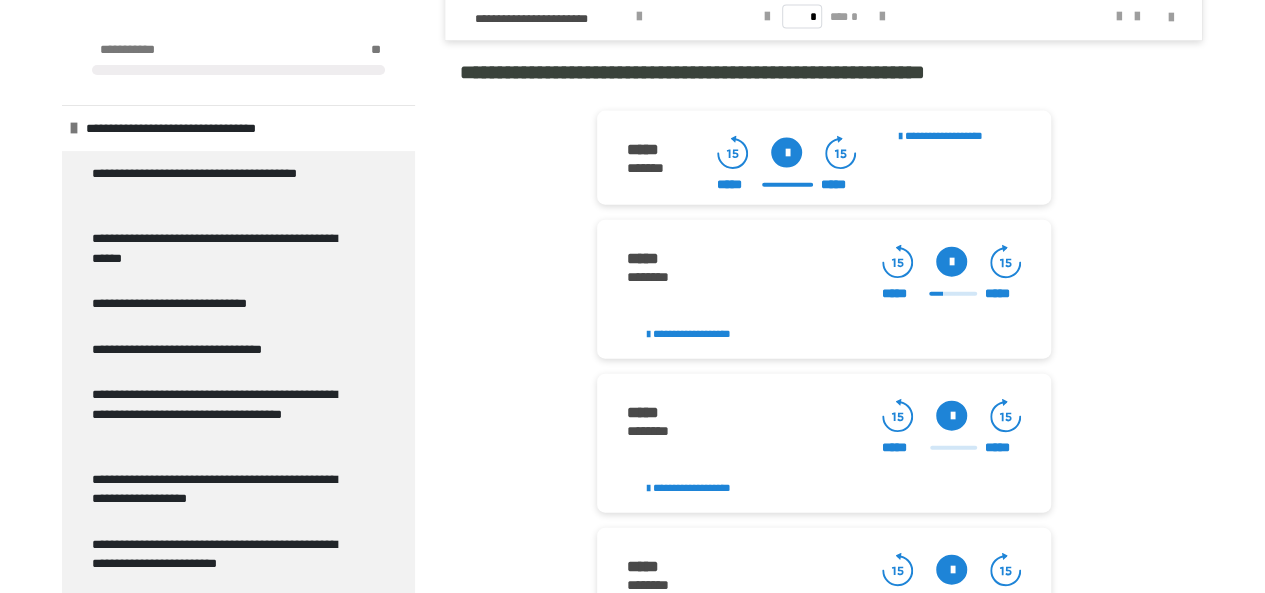 click at bounding box center (951, 262) 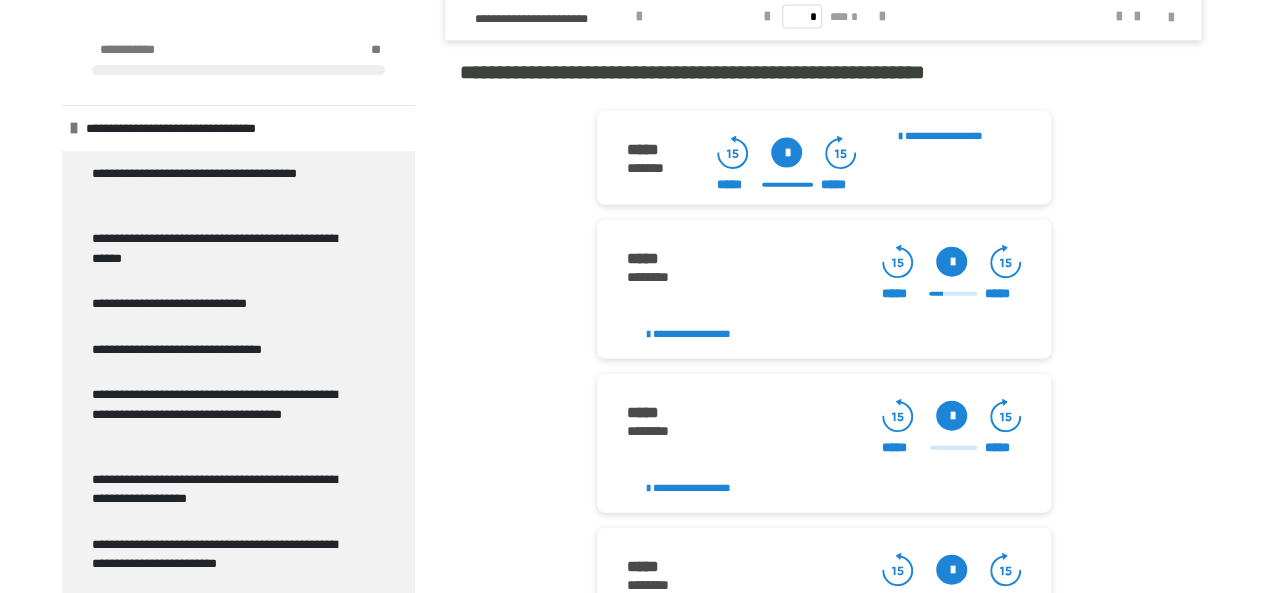 click 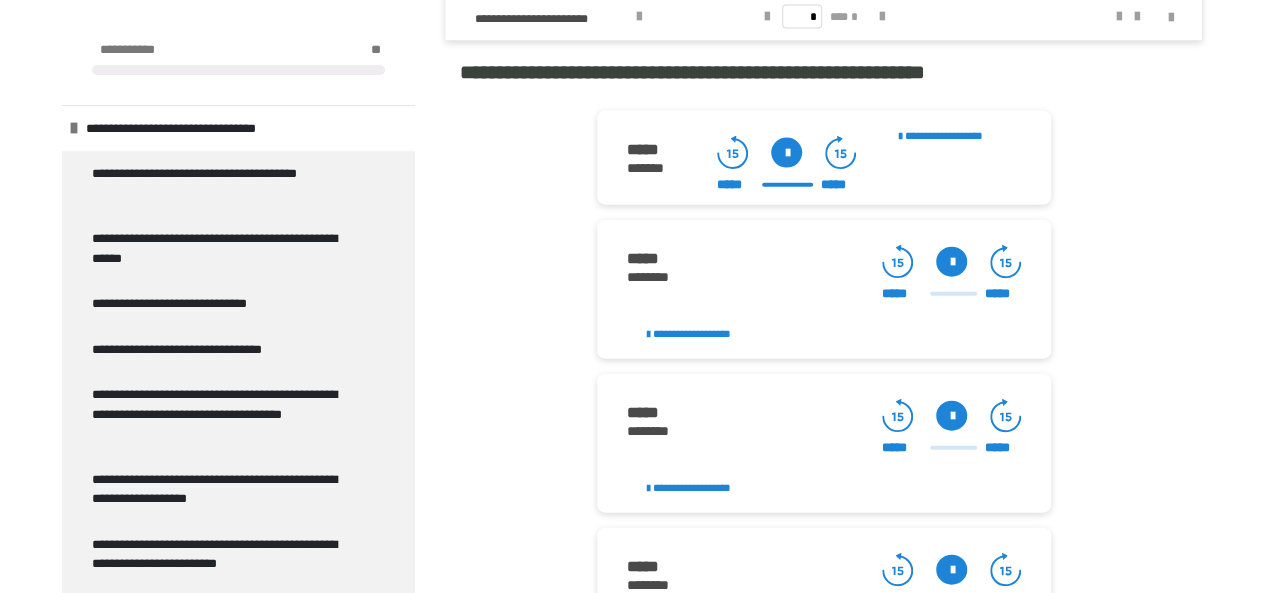 click at bounding box center (951, 262) 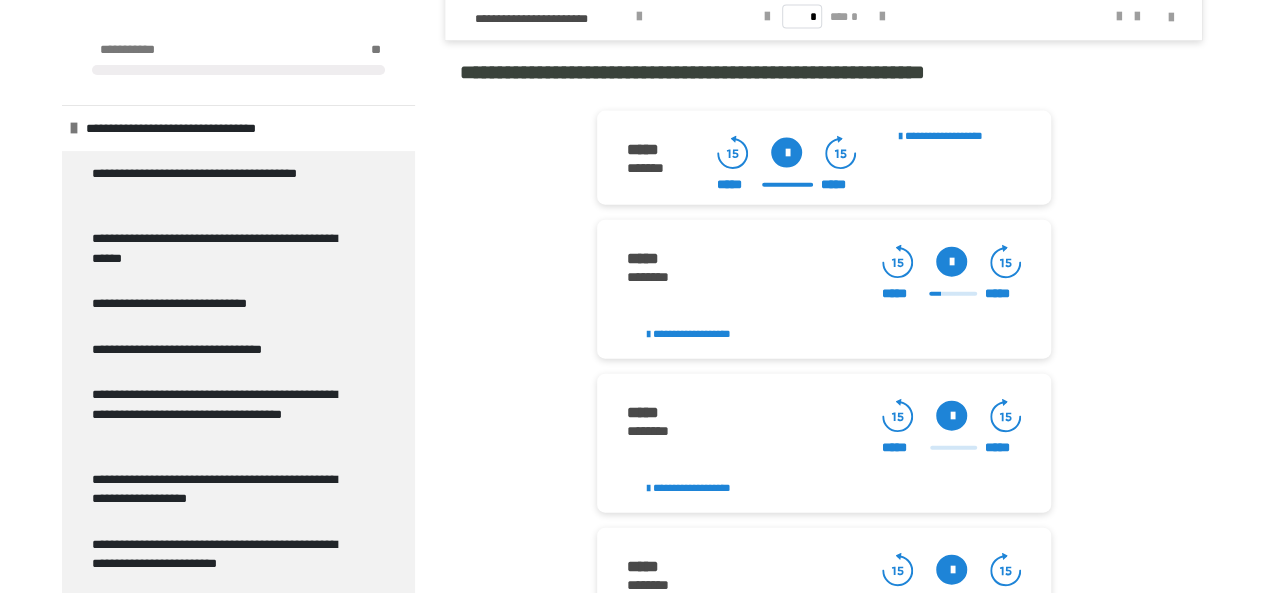 click at bounding box center [951, 262] 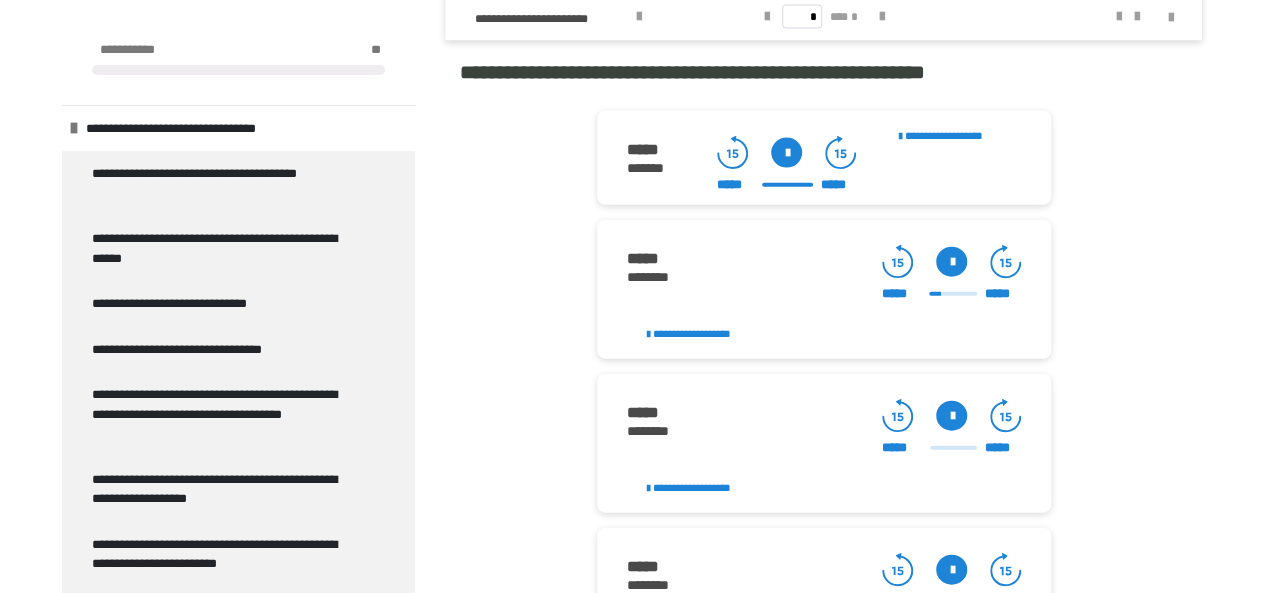 click at bounding box center [951, 262] 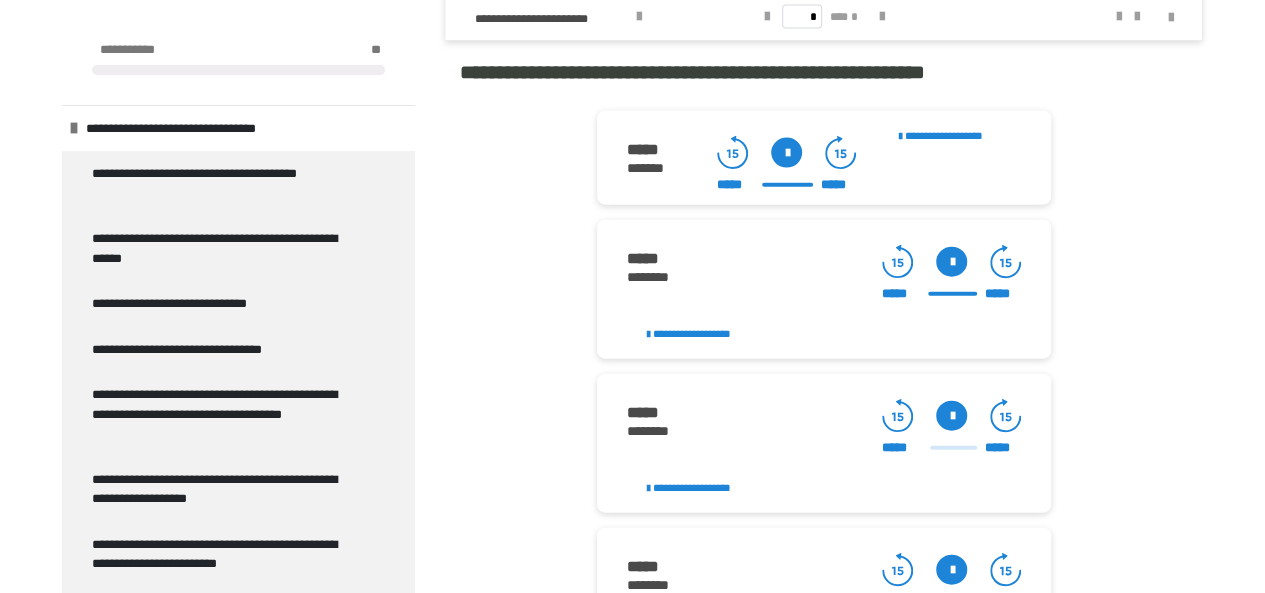 click at bounding box center [951, 416] 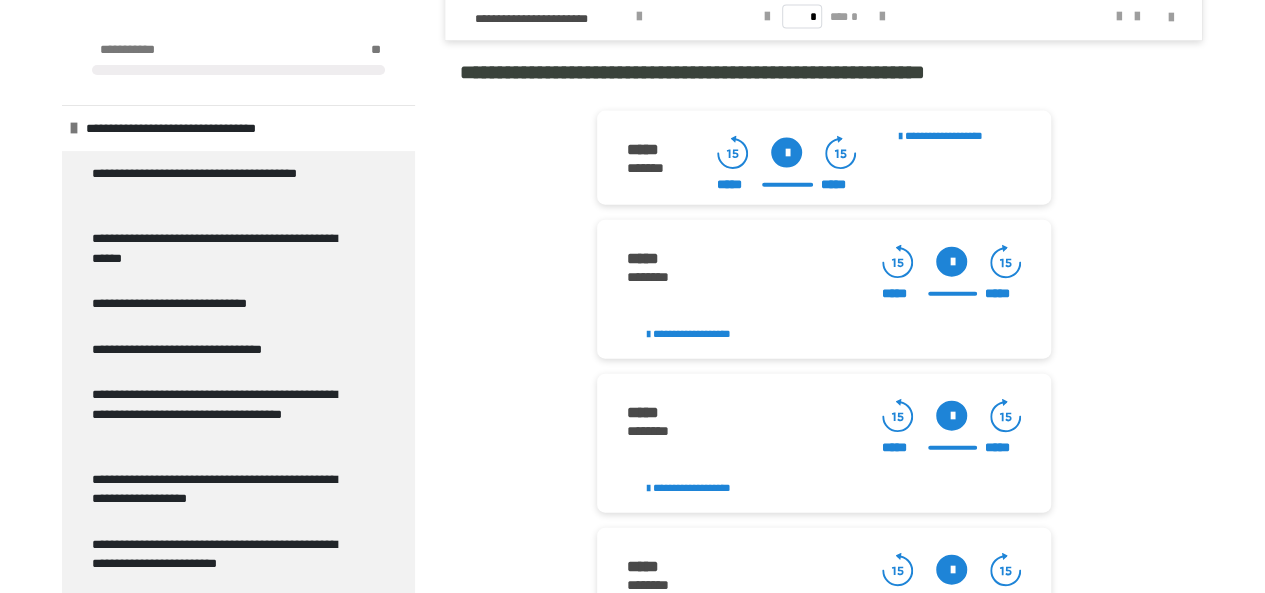 click at bounding box center [951, 416] 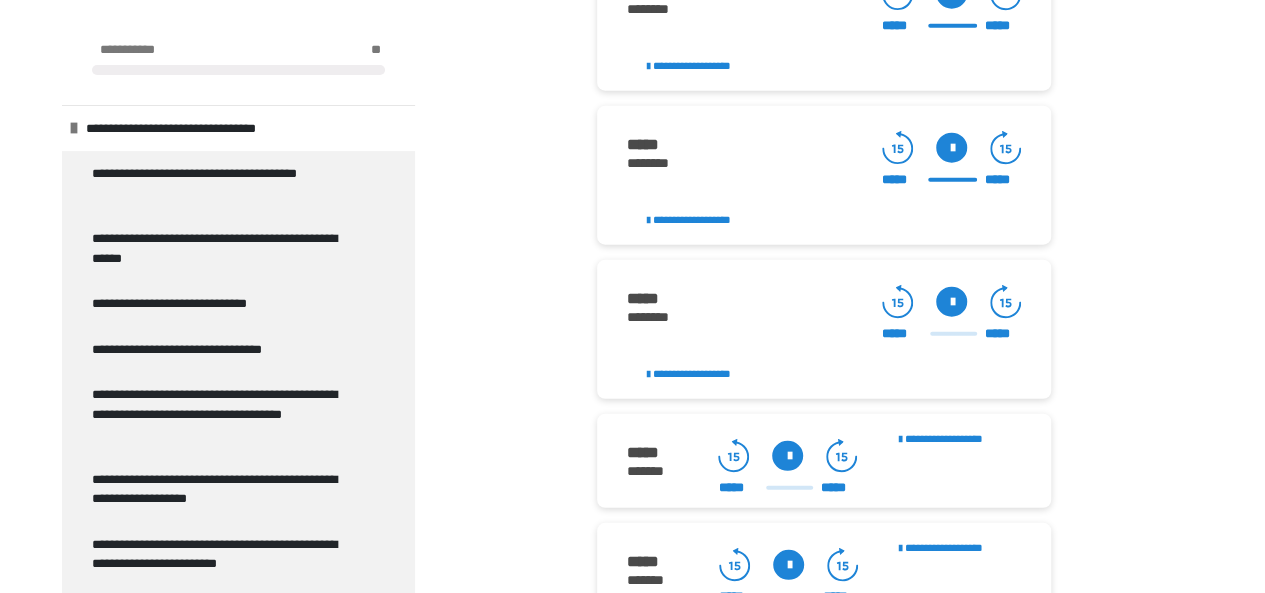 scroll, scrollTop: 2500, scrollLeft: 0, axis: vertical 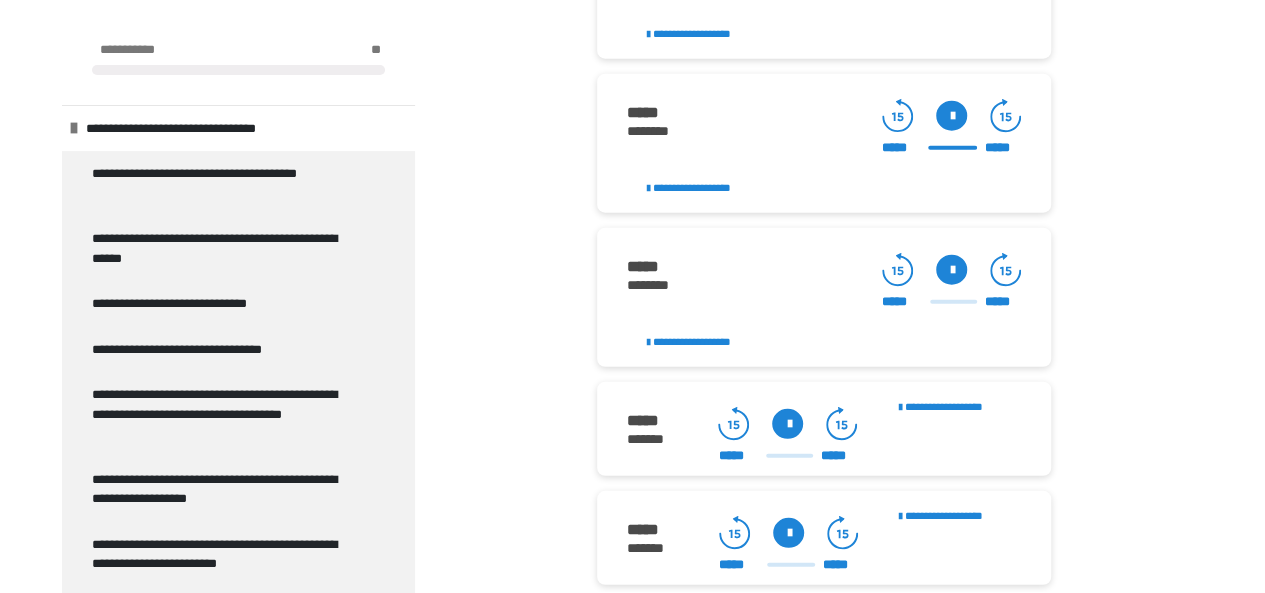 click at bounding box center [951, 270] 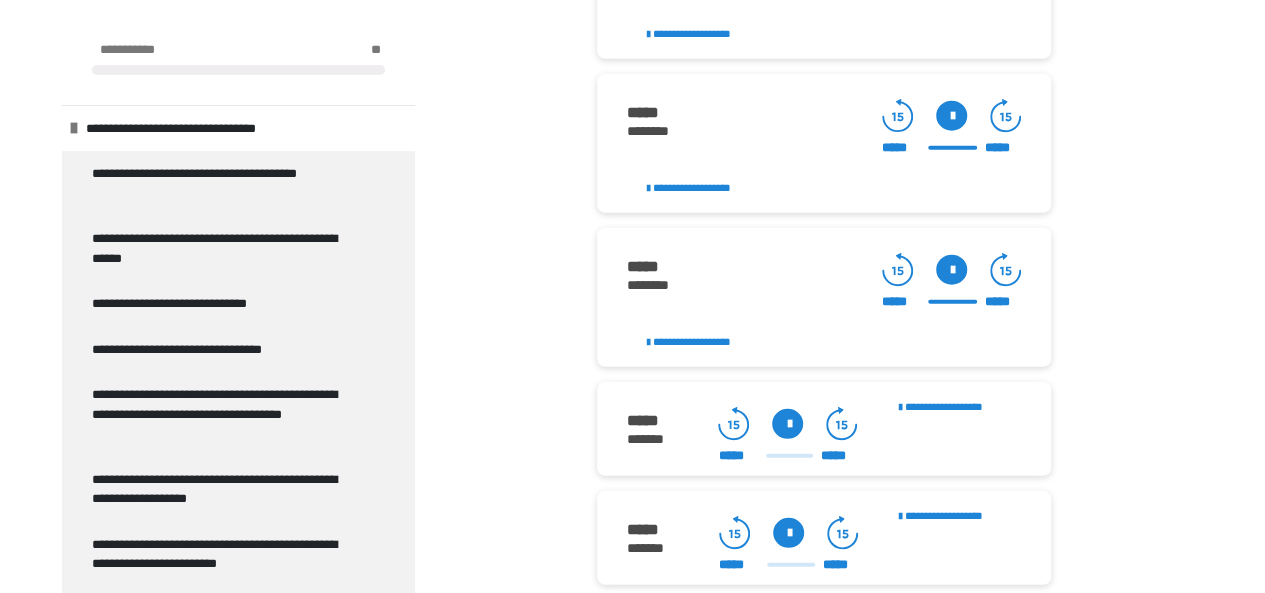 click at bounding box center [951, 270] 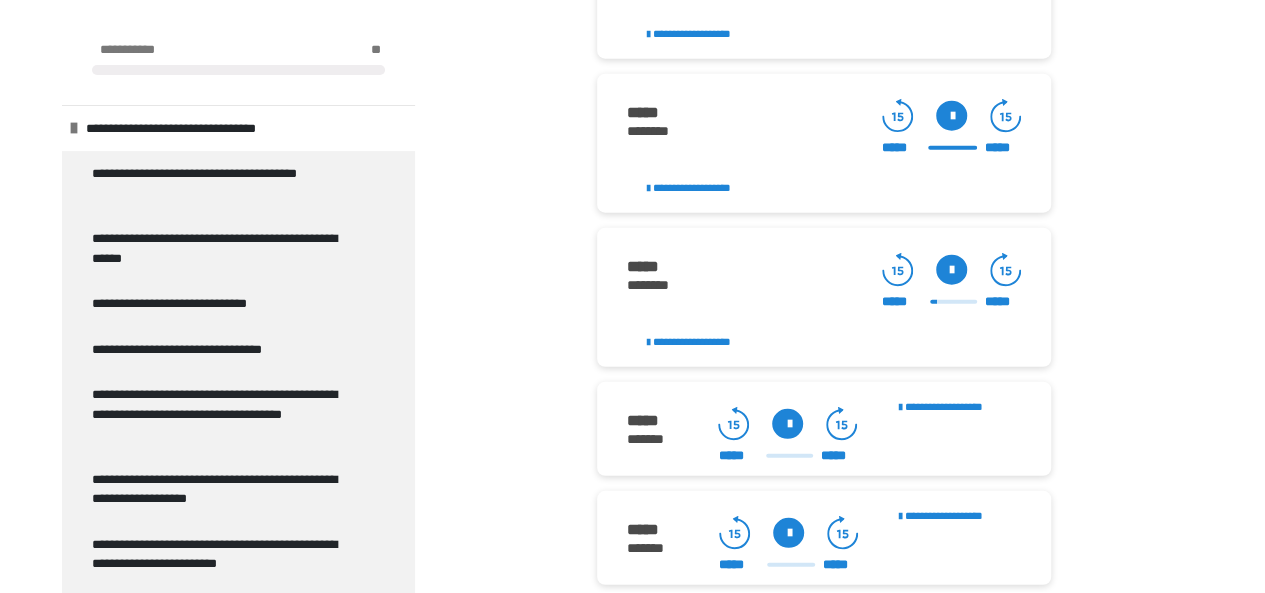 click at bounding box center [951, 270] 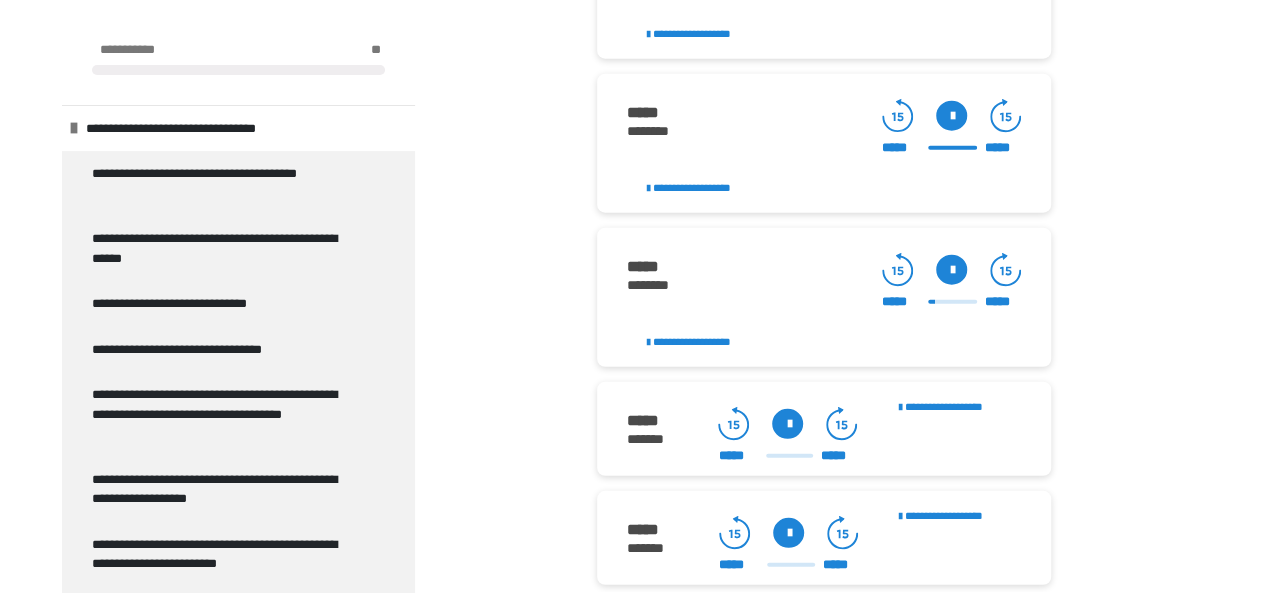click 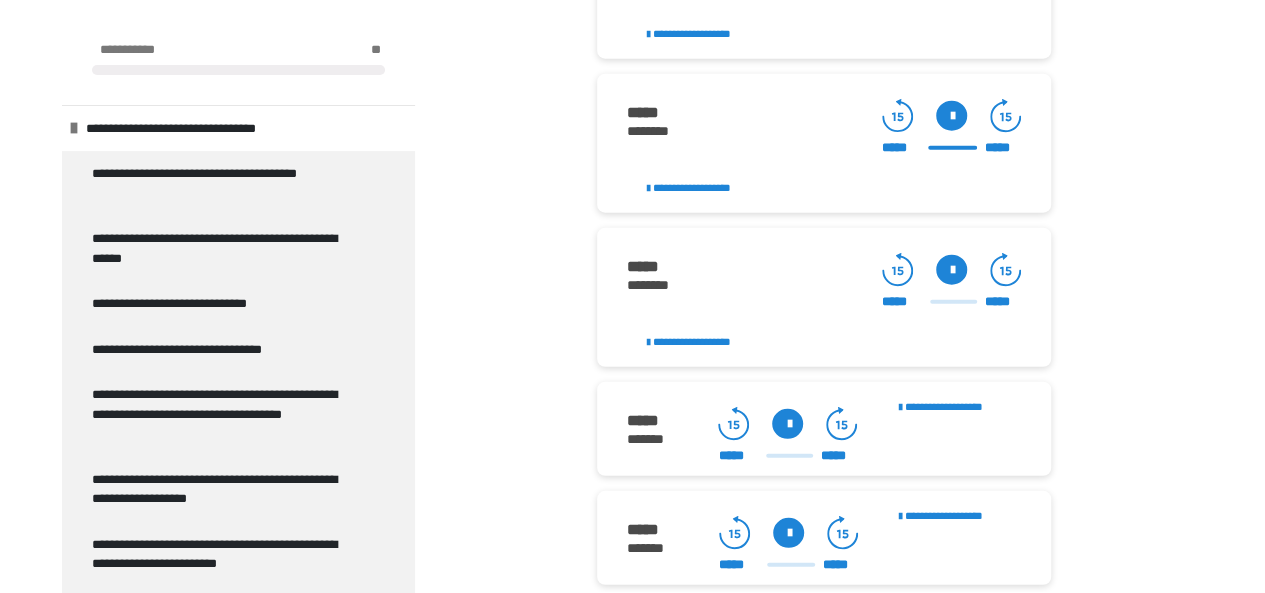 click at bounding box center [951, 270] 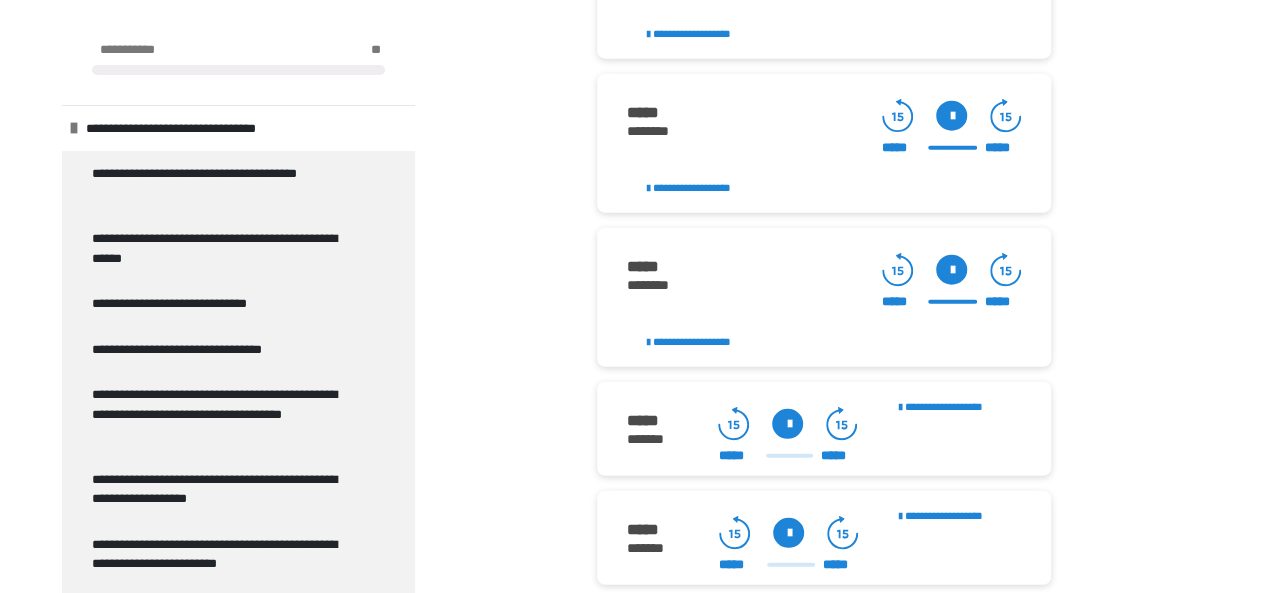 click at bounding box center (787, 424) 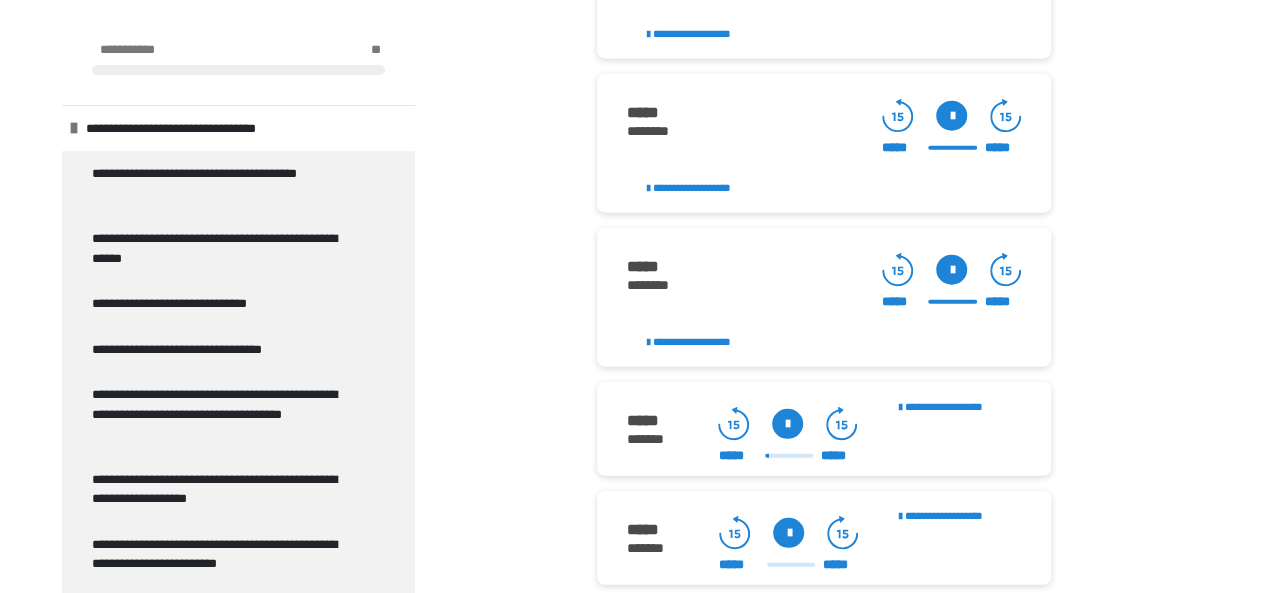 click at bounding box center (787, 424) 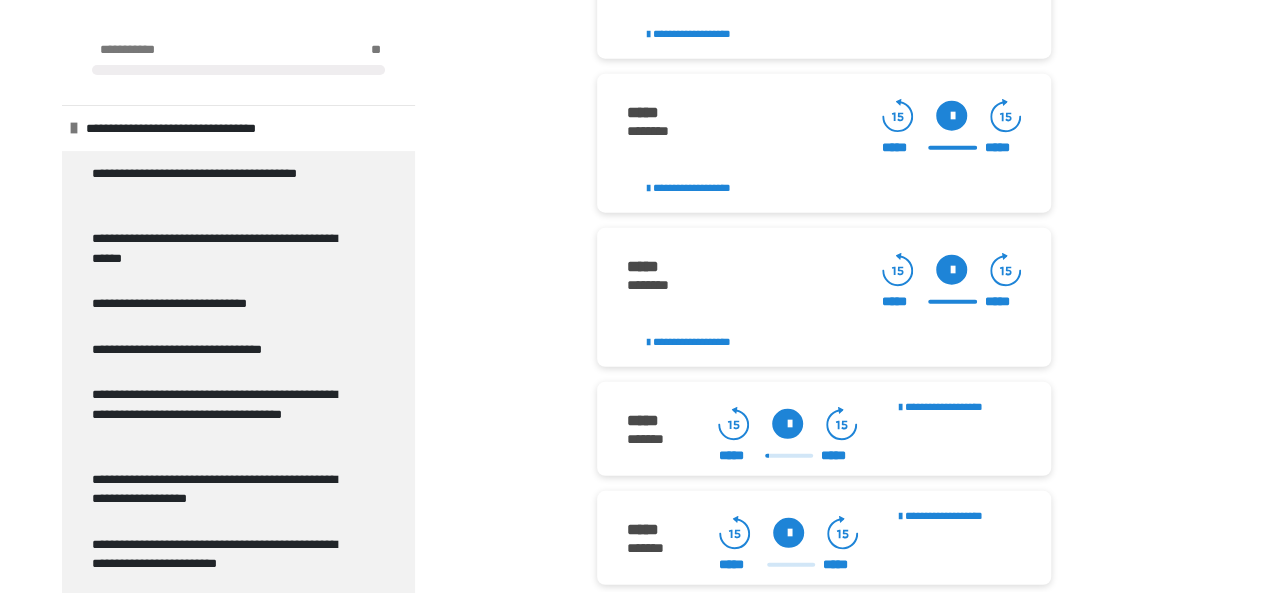click at bounding box center (787, 424) 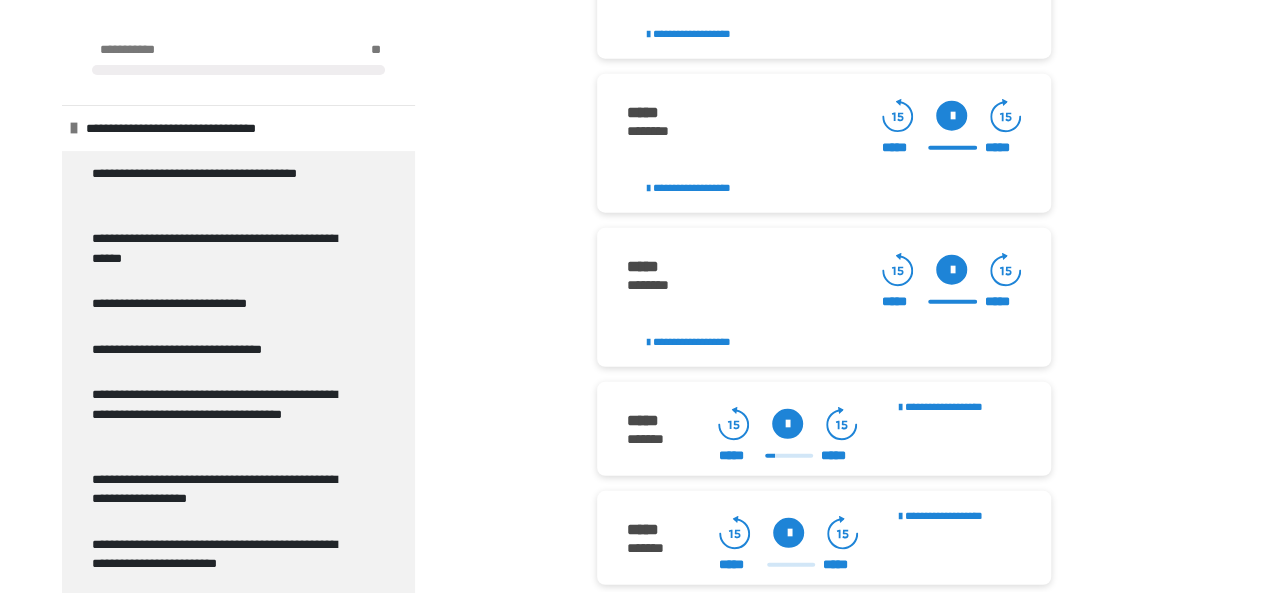 click at bounding box center (787, 424) 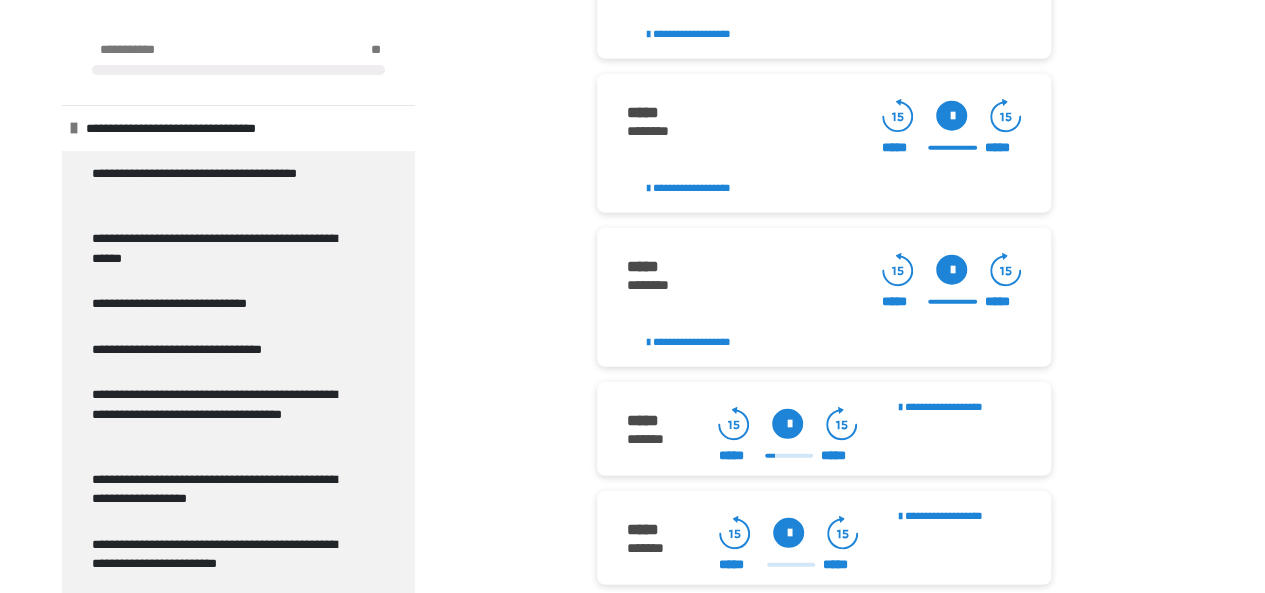 click at bounding box center [951, 270] 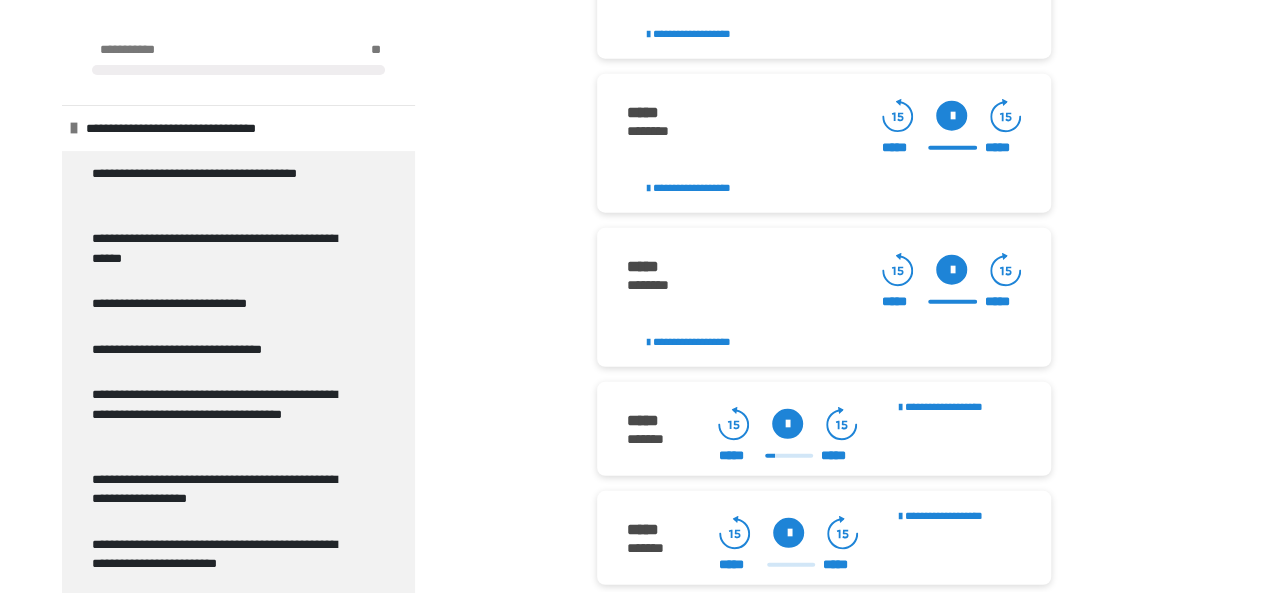scroll, scrollTop: 2600, scrollLeft: 0, axis: vertical 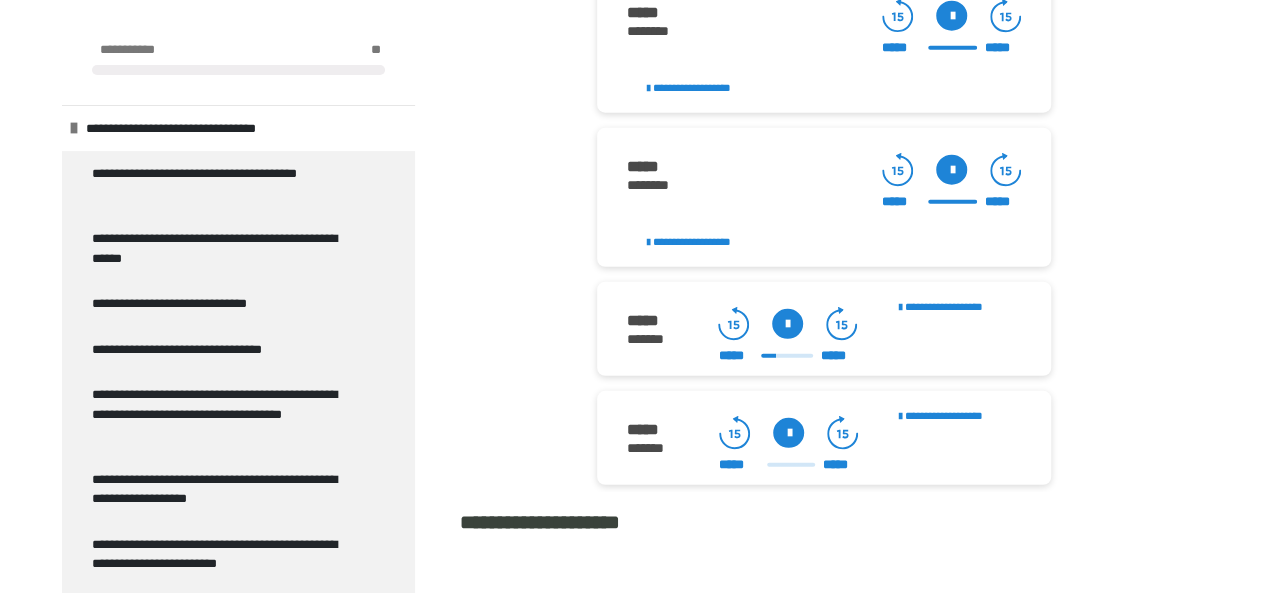 click at bounding box center (787, 324) 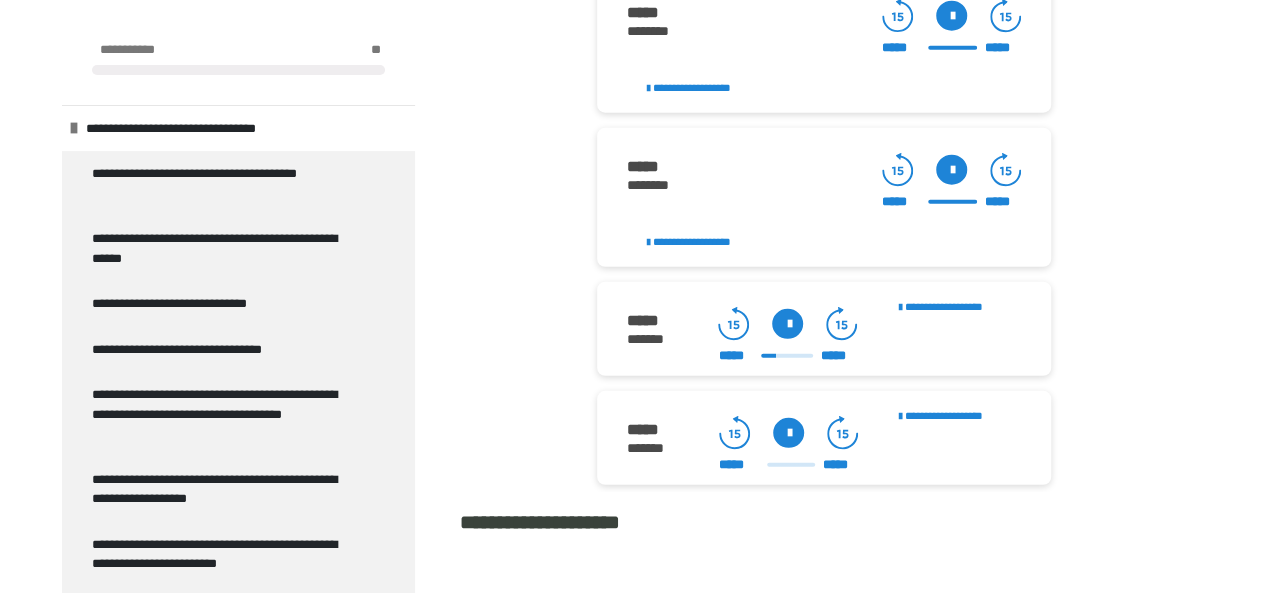 click at bounding box center [787, 324] 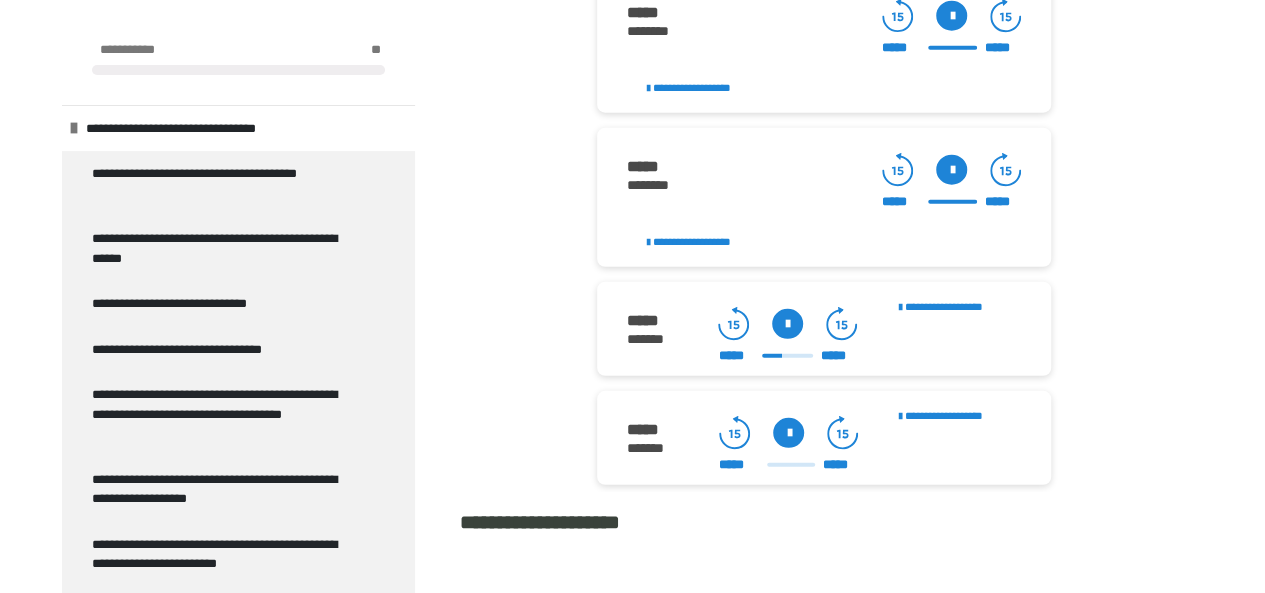 click at bounding box center [787, 324] 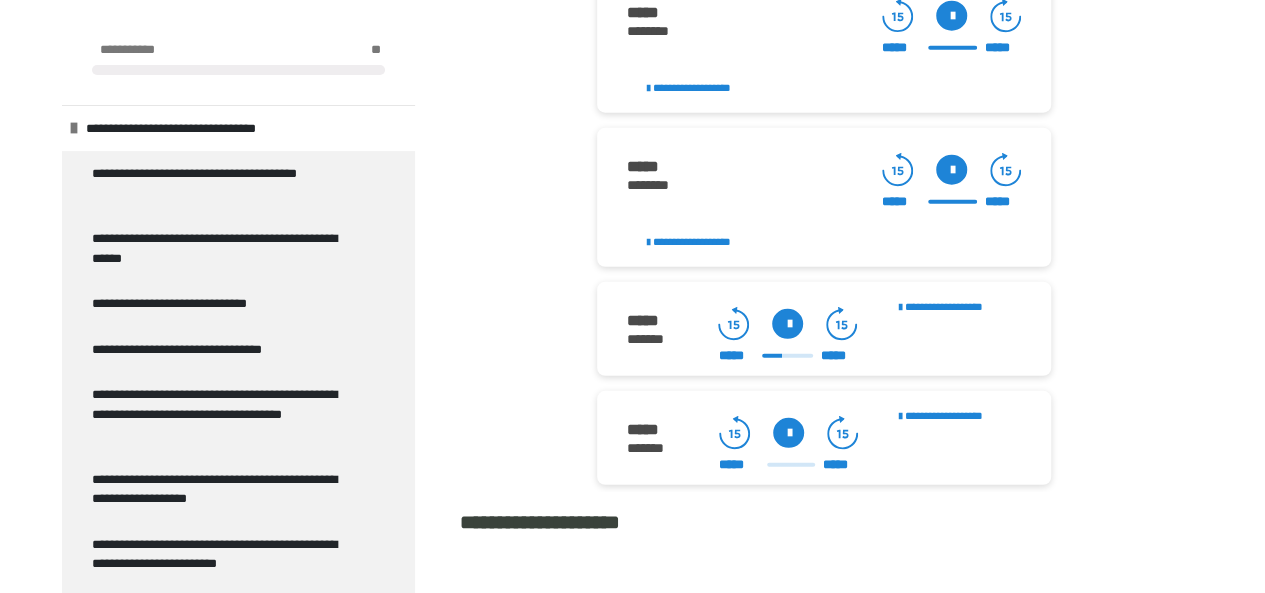 click at bounding box center [787, 324] 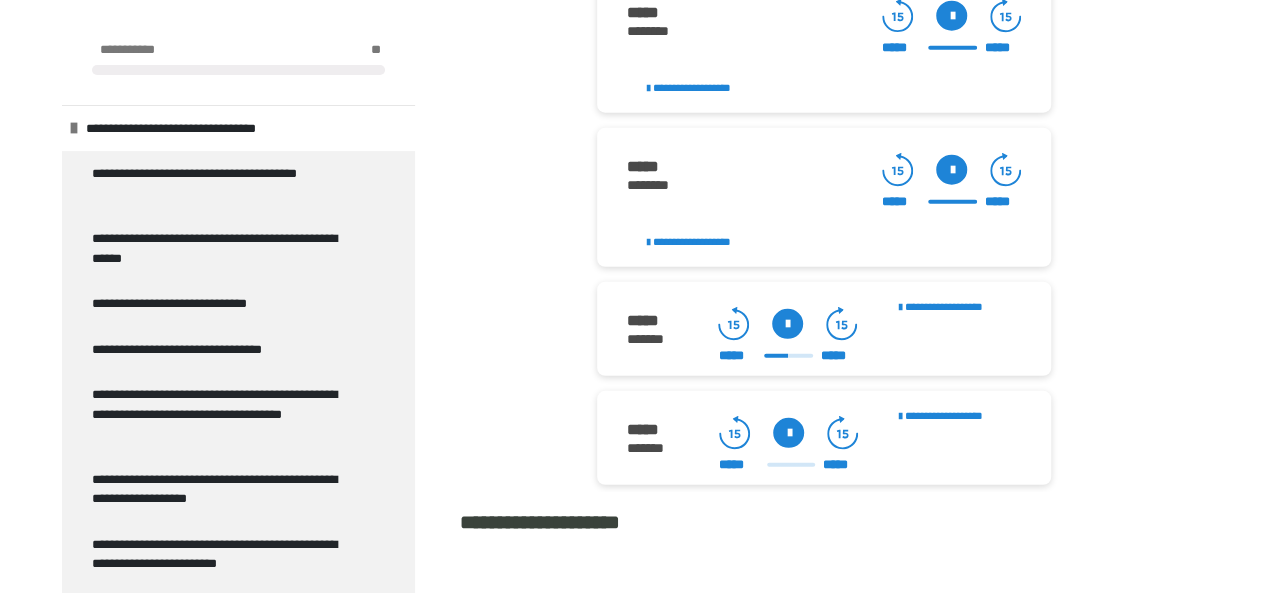 click at bounding box center (787, 324) 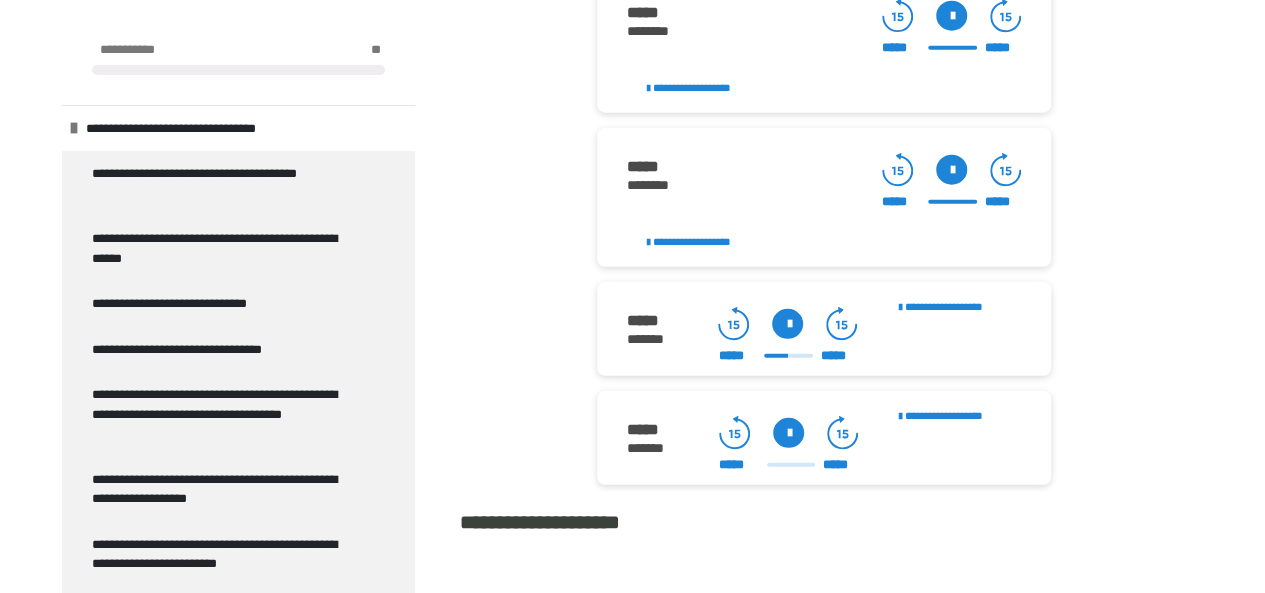 click at bounding box center [787, 324] 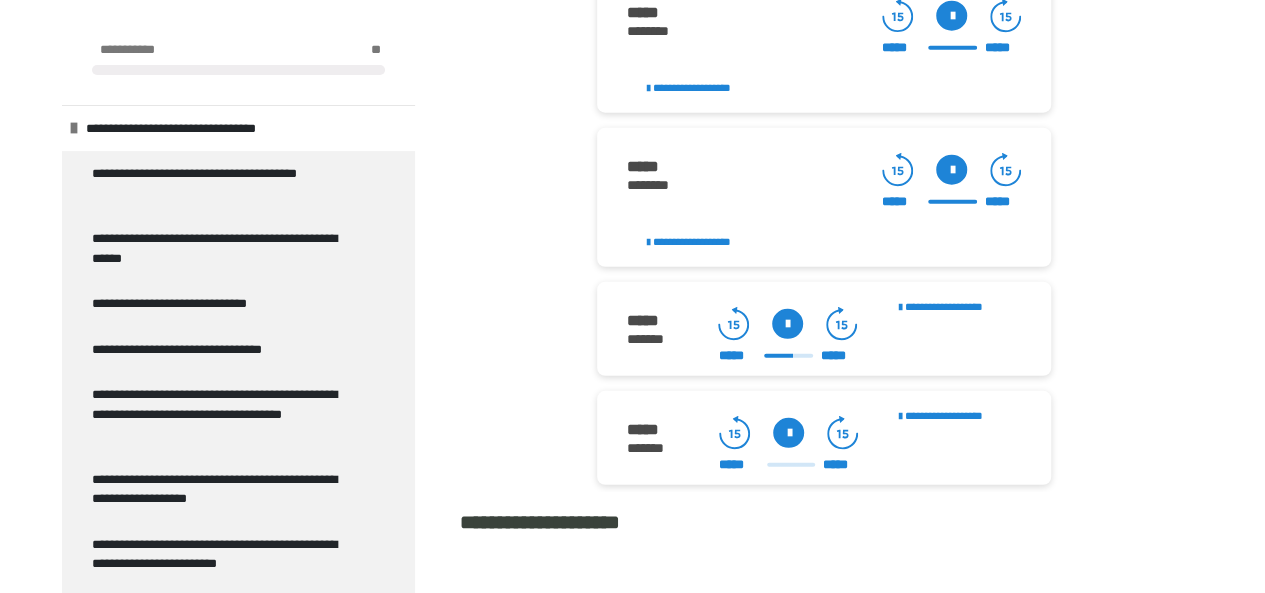 click at bounding box center (787, 324) 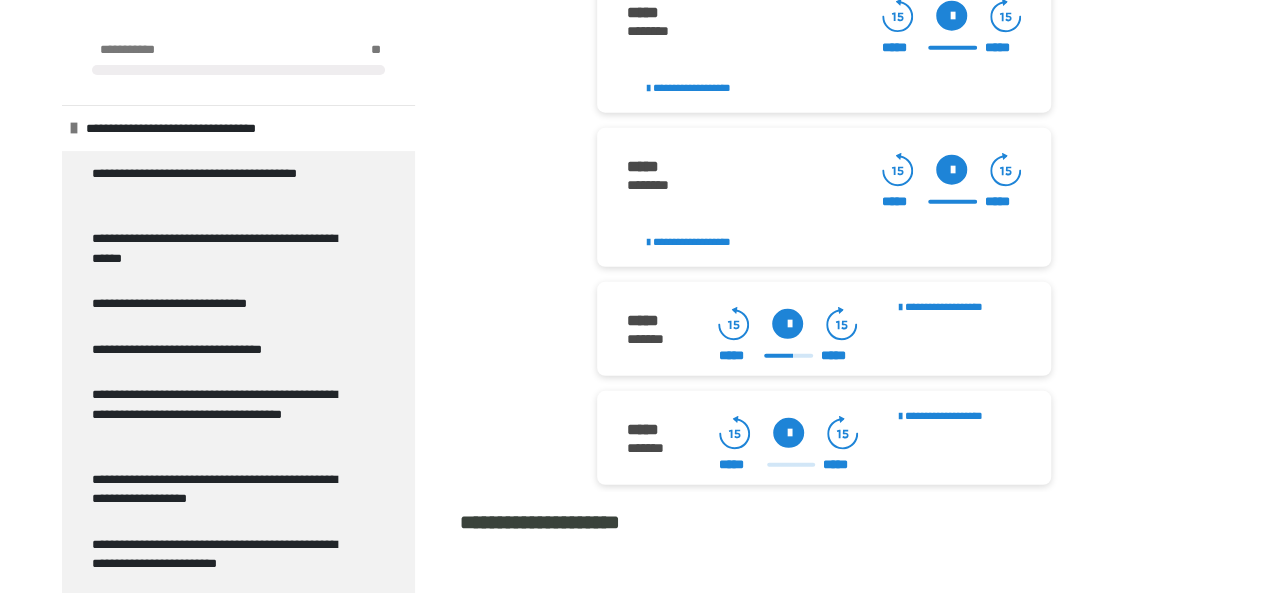 click at bounding box center (787, 324) 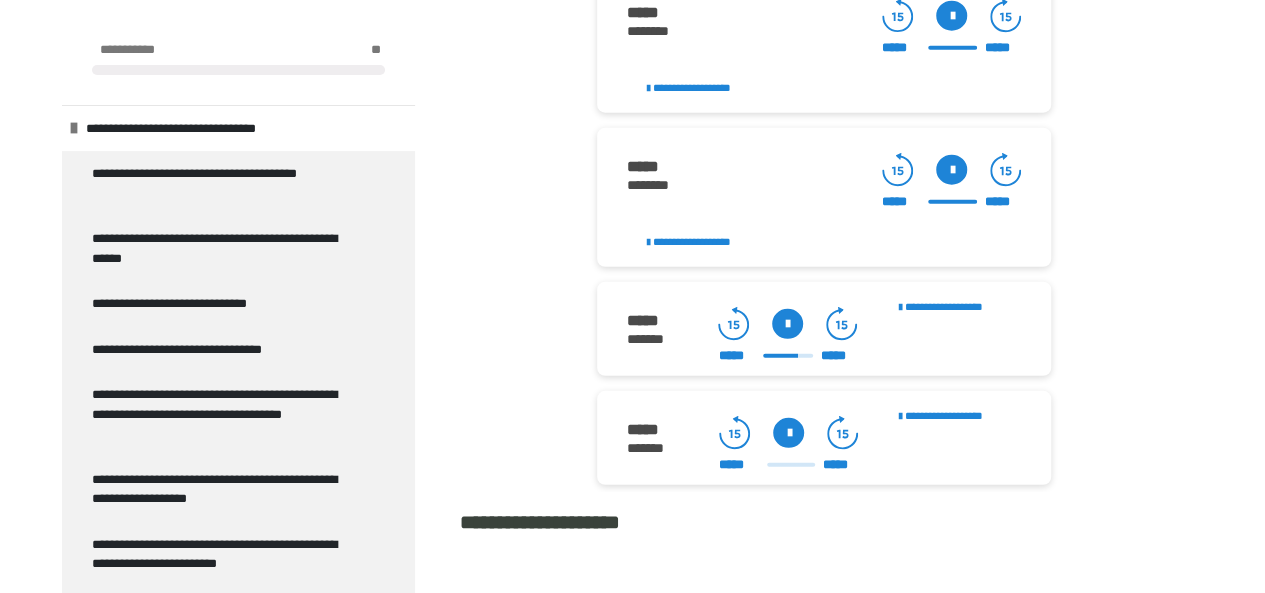 click at bounding box center (787, 324) 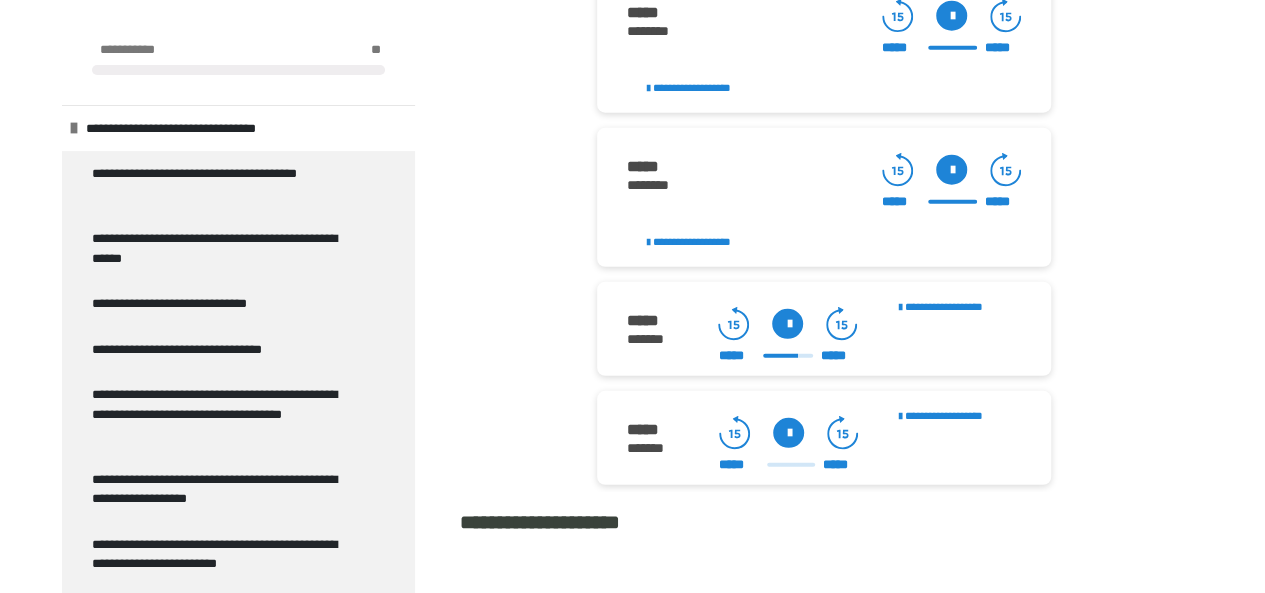 click at bounding box center [787, 324] 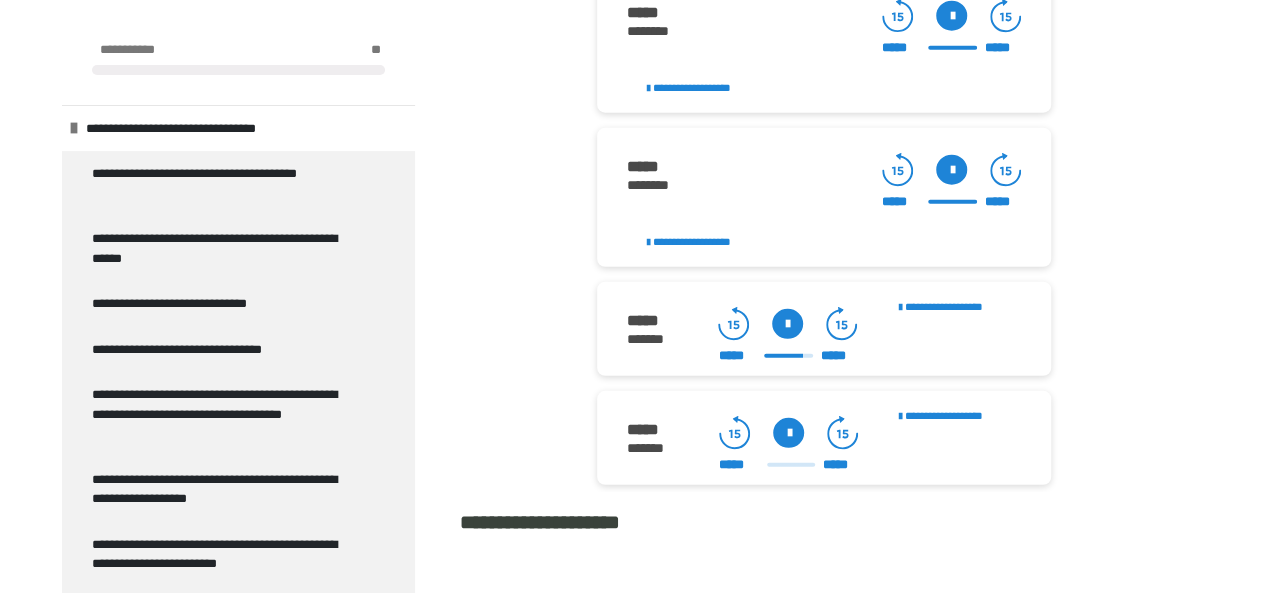 click at bounding box center [787, 324] 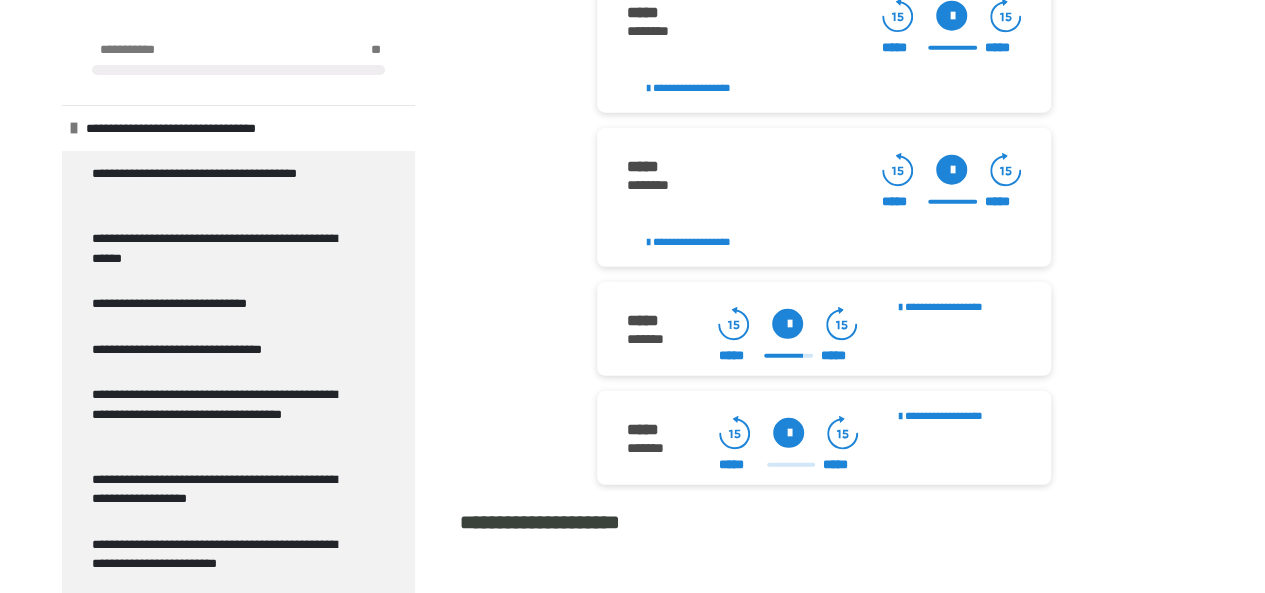 click at bounding box center [787, 324] 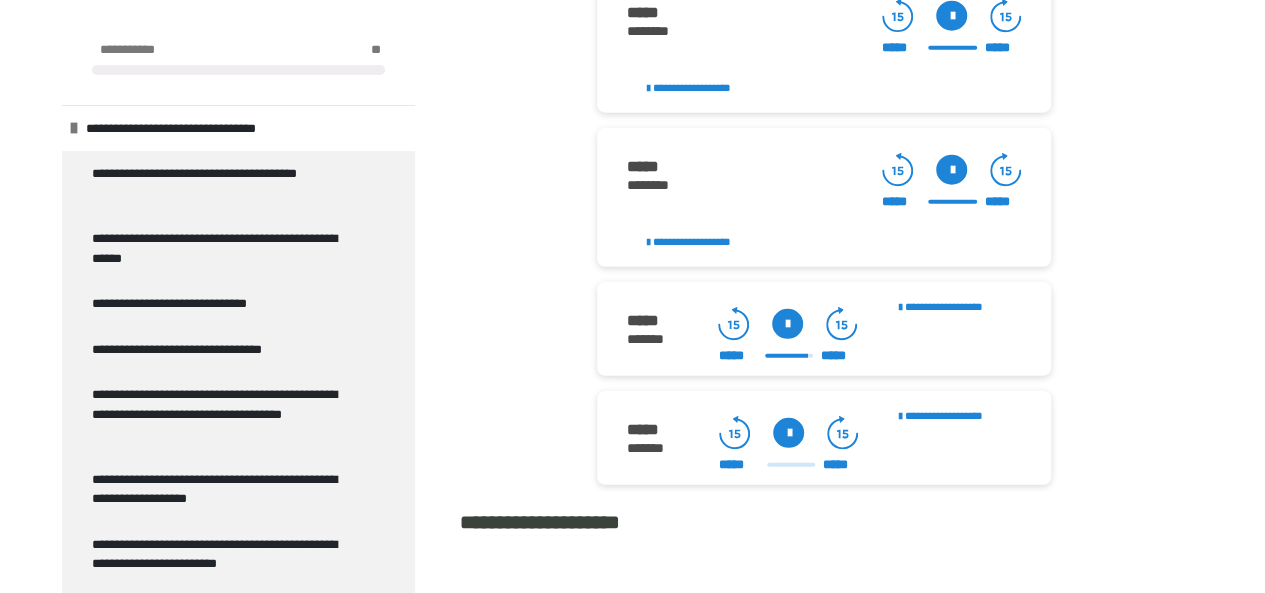 click at bounding box center [787, 324] 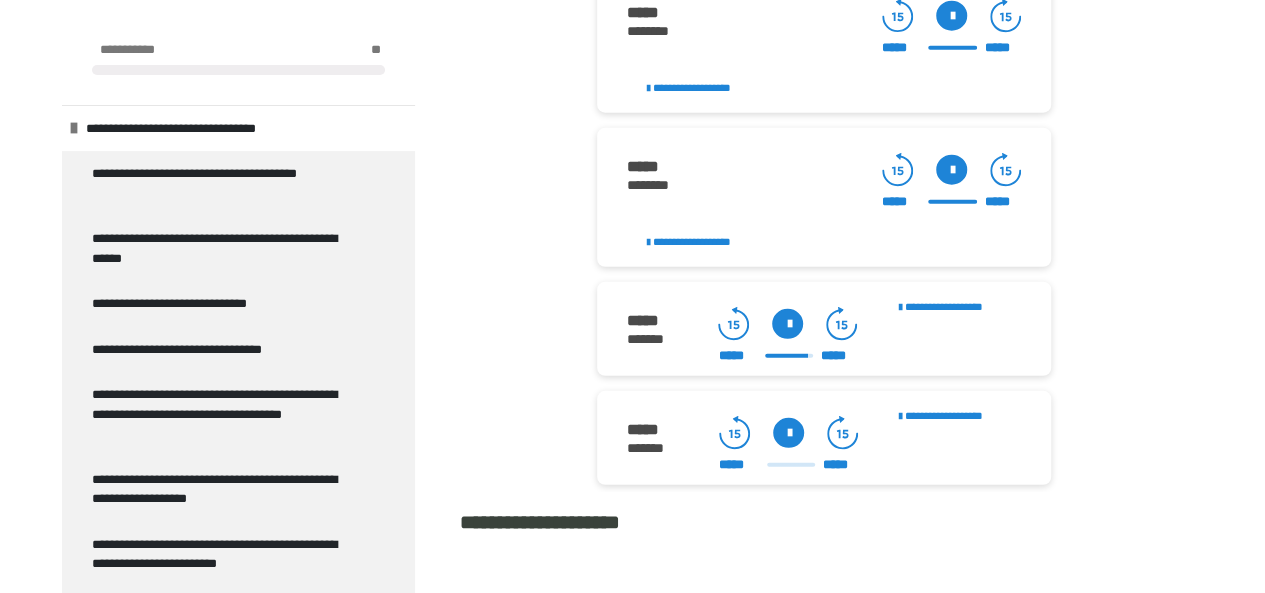 click at bounding box center [787, 324] 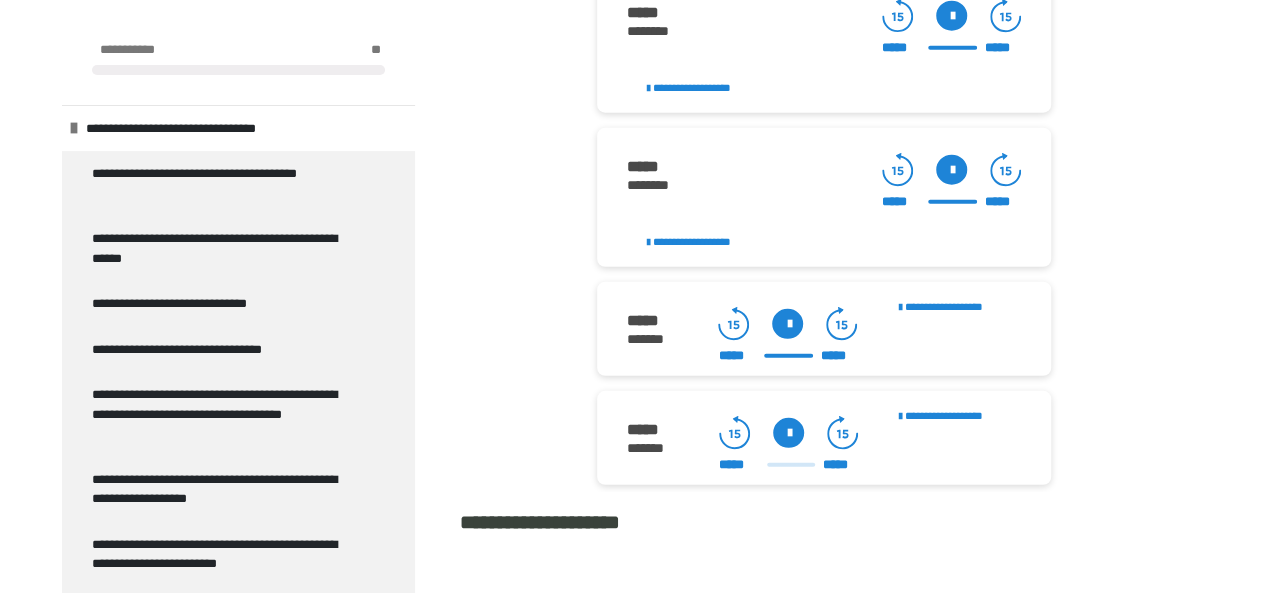 click at bounding box center (787, 324) 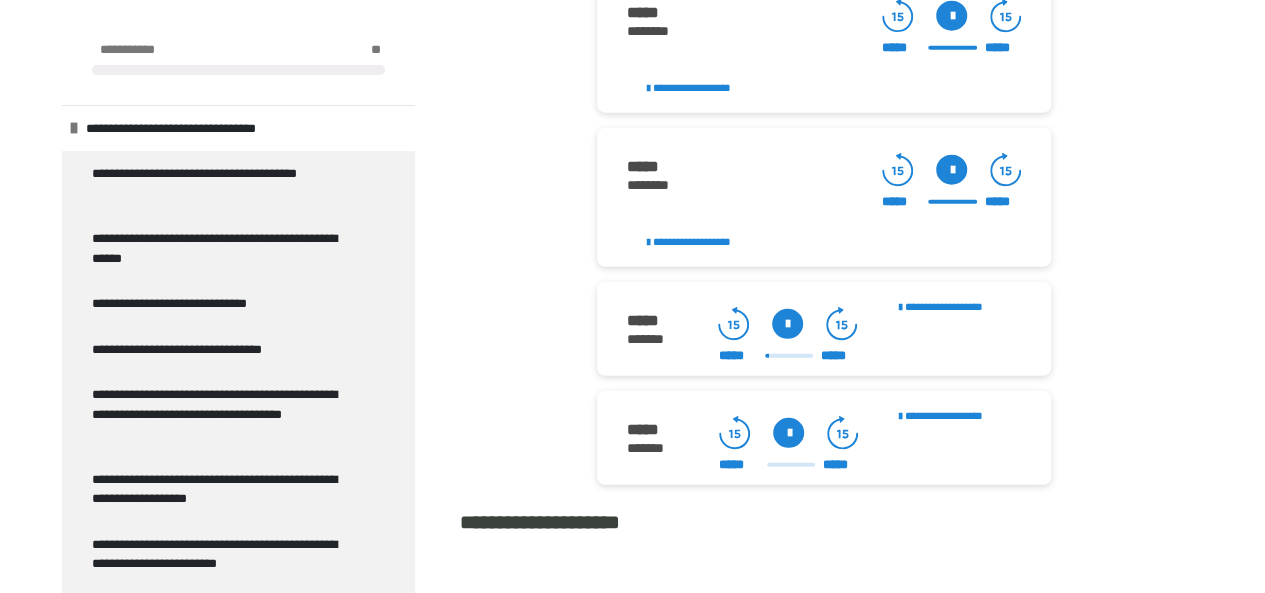 click at bounding box center [787, 324] 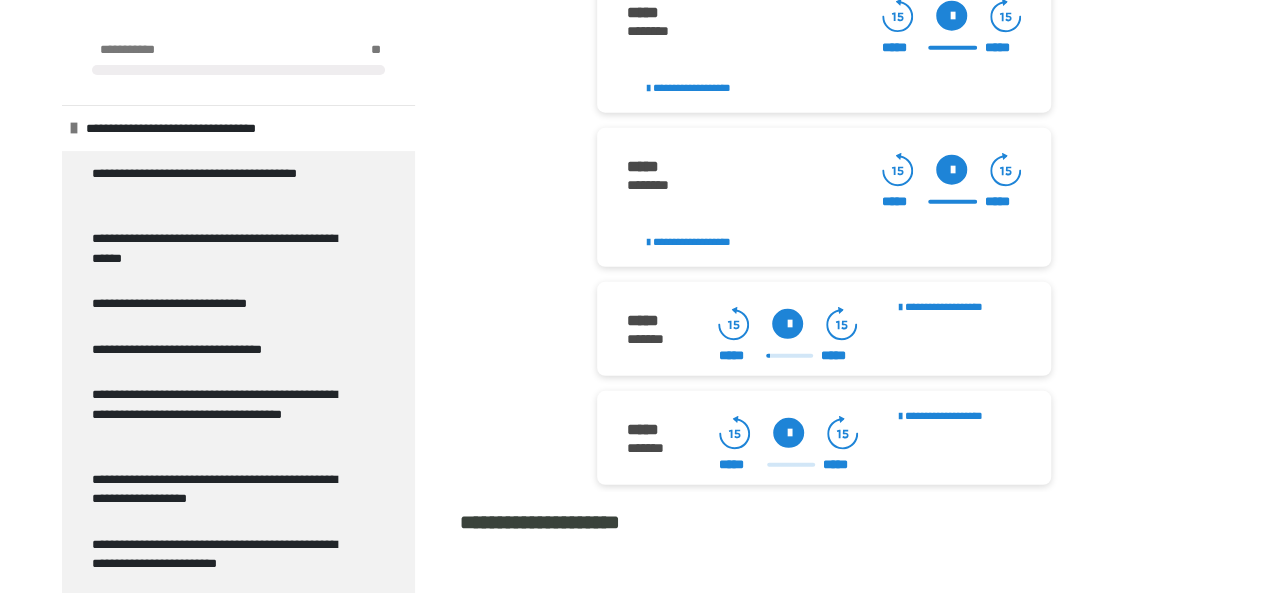 click at bounding box center (787, 324) 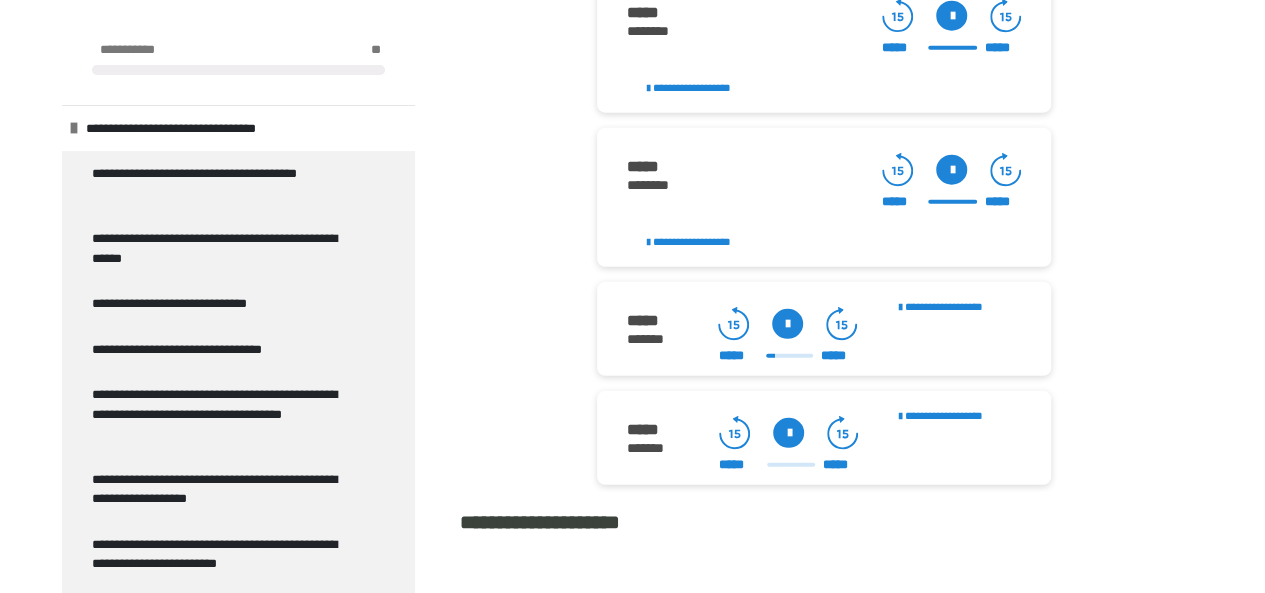 click at bounding box center [787, 324] 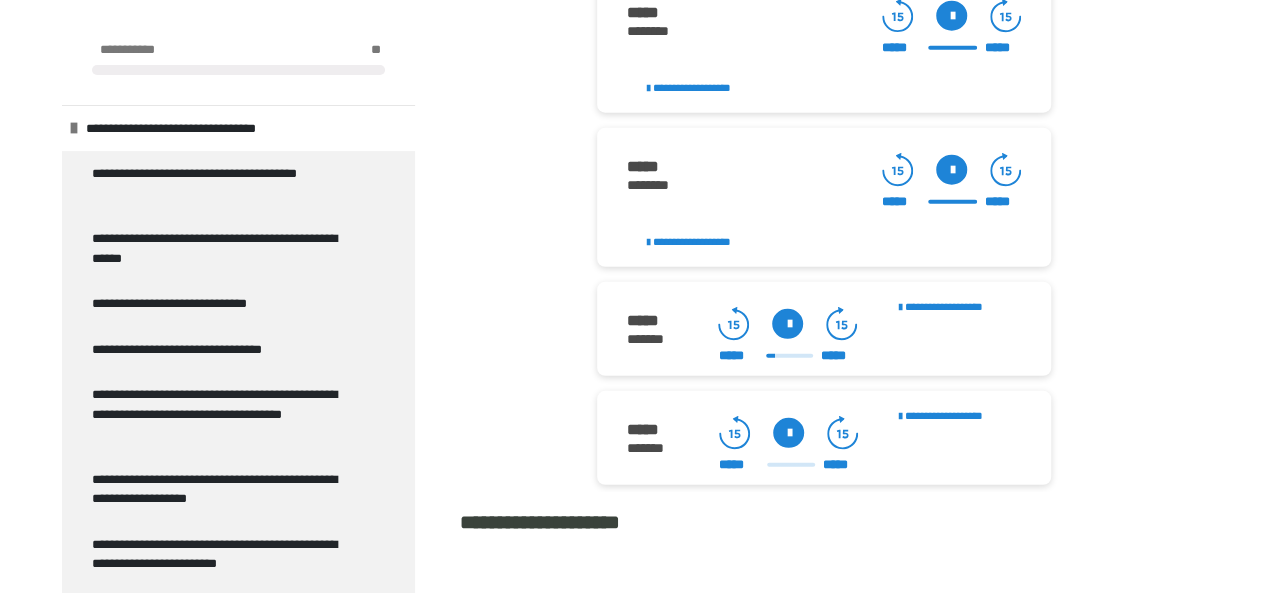 click at bounding box center (787, 324) 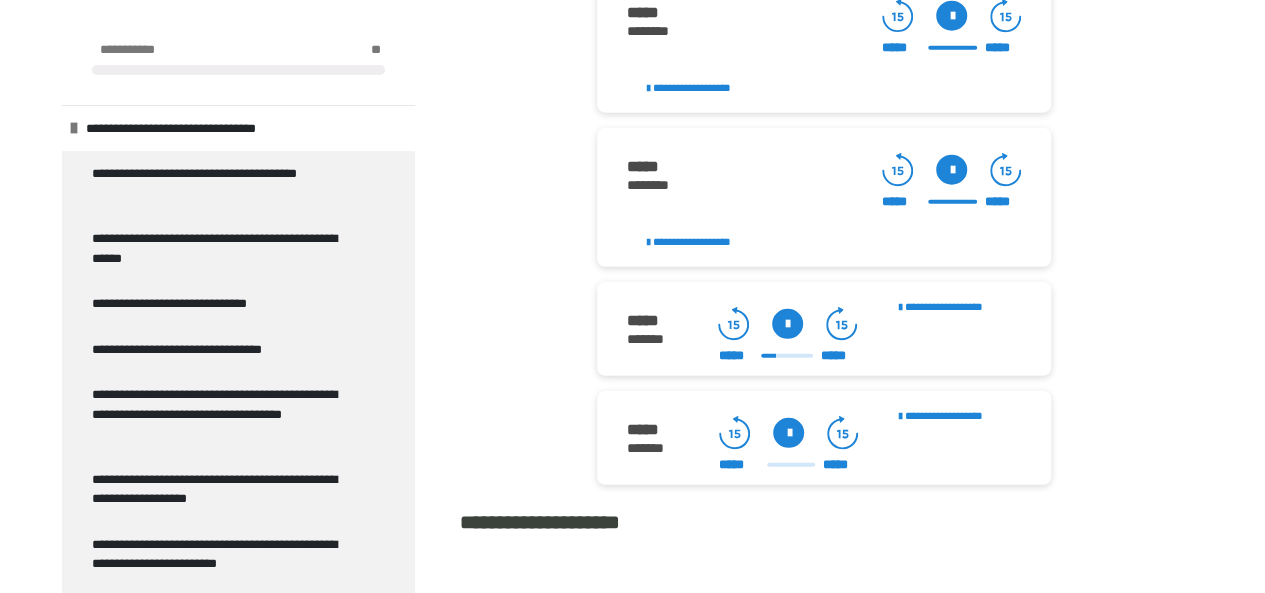 click at bounding box center [787, 324] 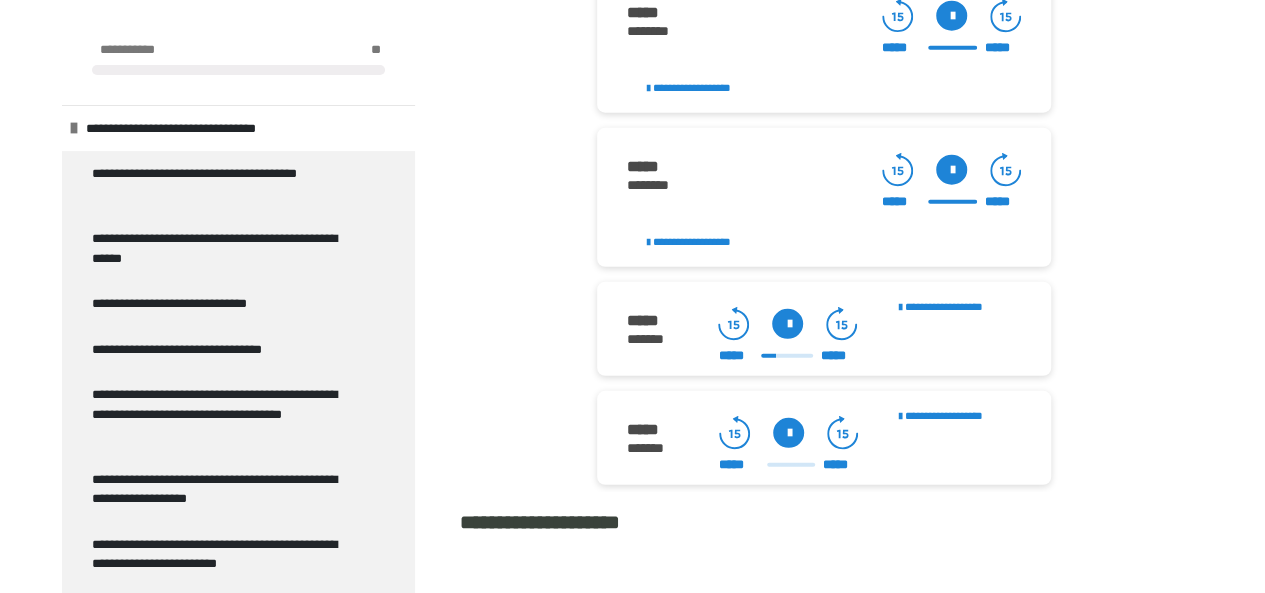 click at bounding box center [787, 324] 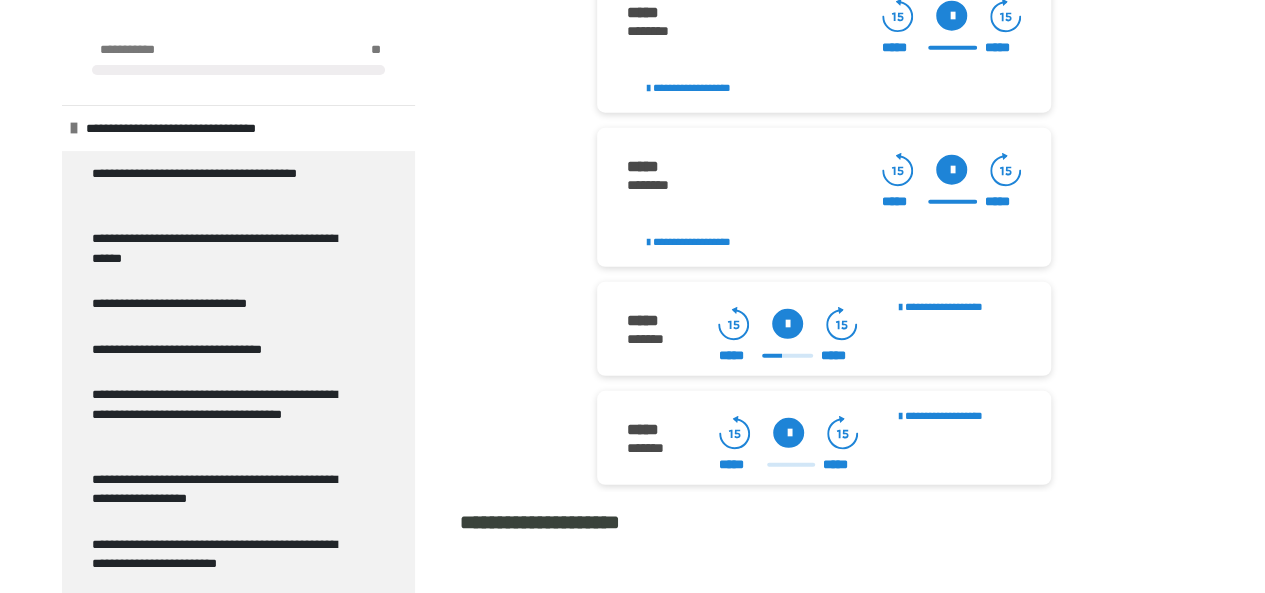 click at bounding box center (787, 324) 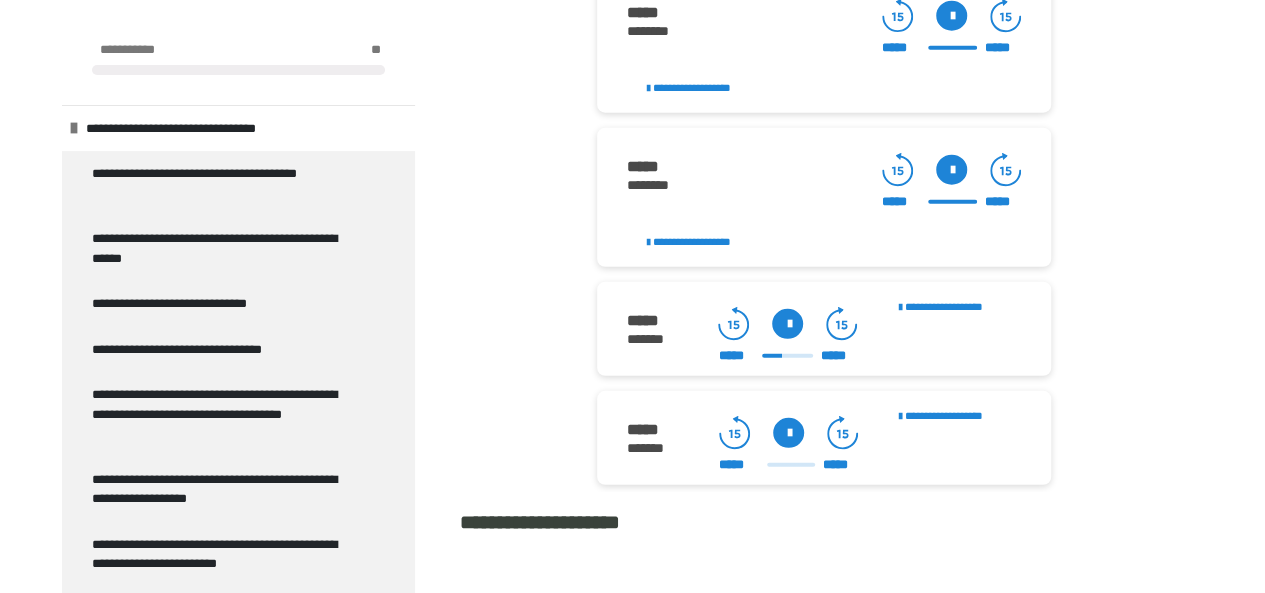 click at bounding box center (787, 324) 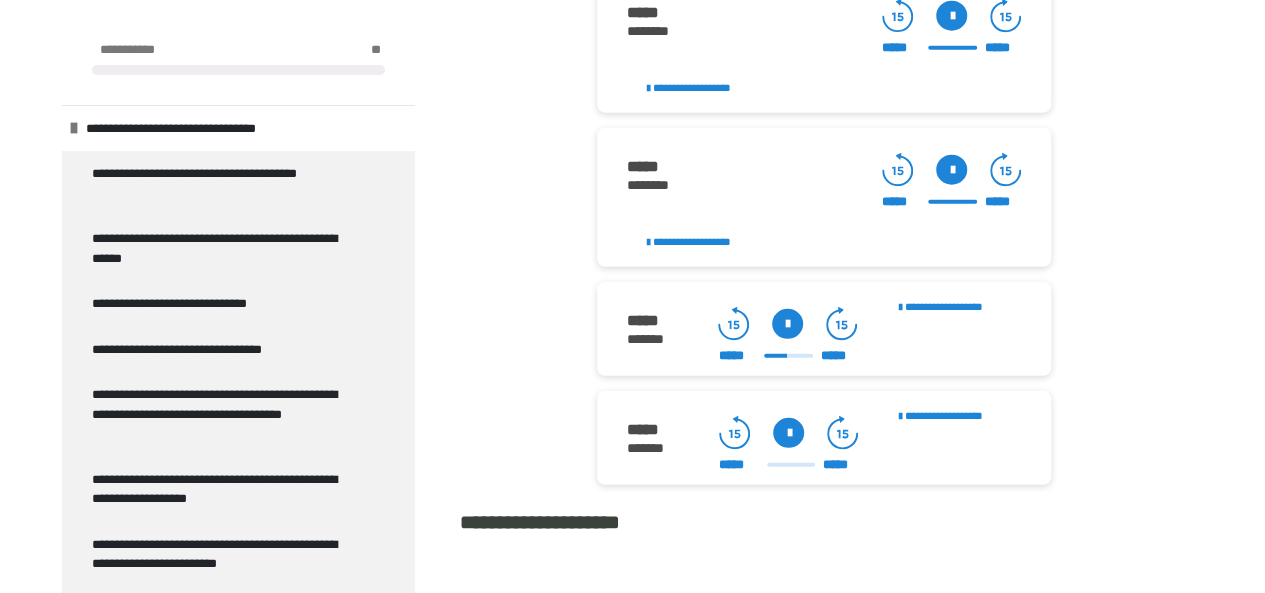 click at bounding box center [787, 324] 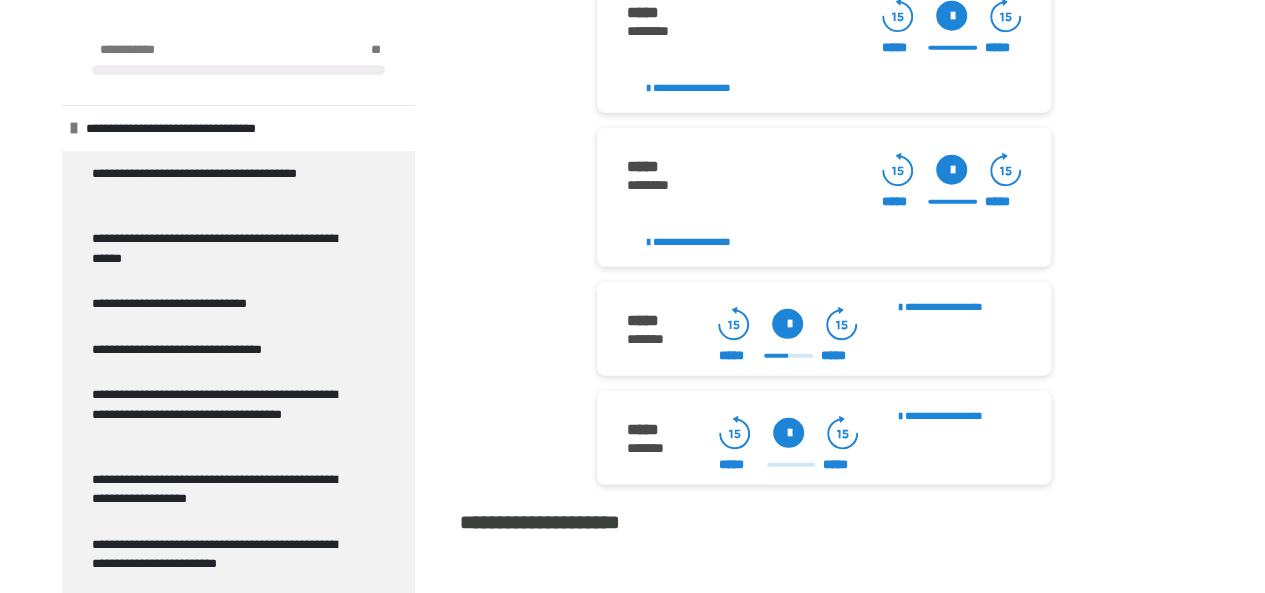 click at bounding box center [787, 324] 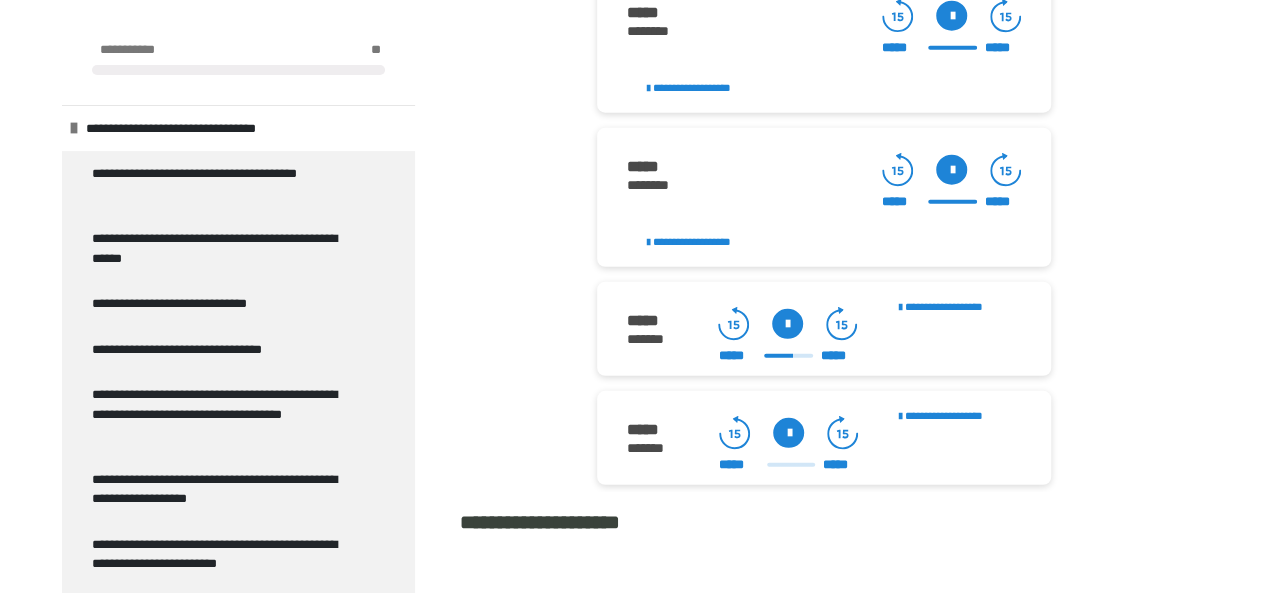 click at bounding box center [787, 324] 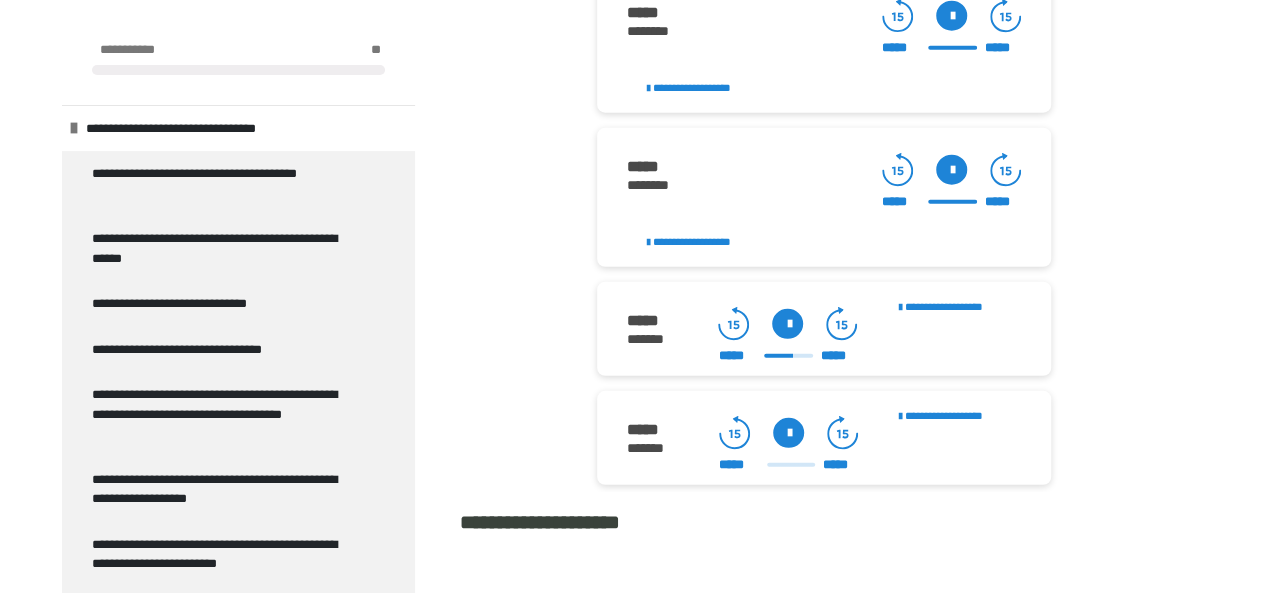 click at bounding box center (787, 324) 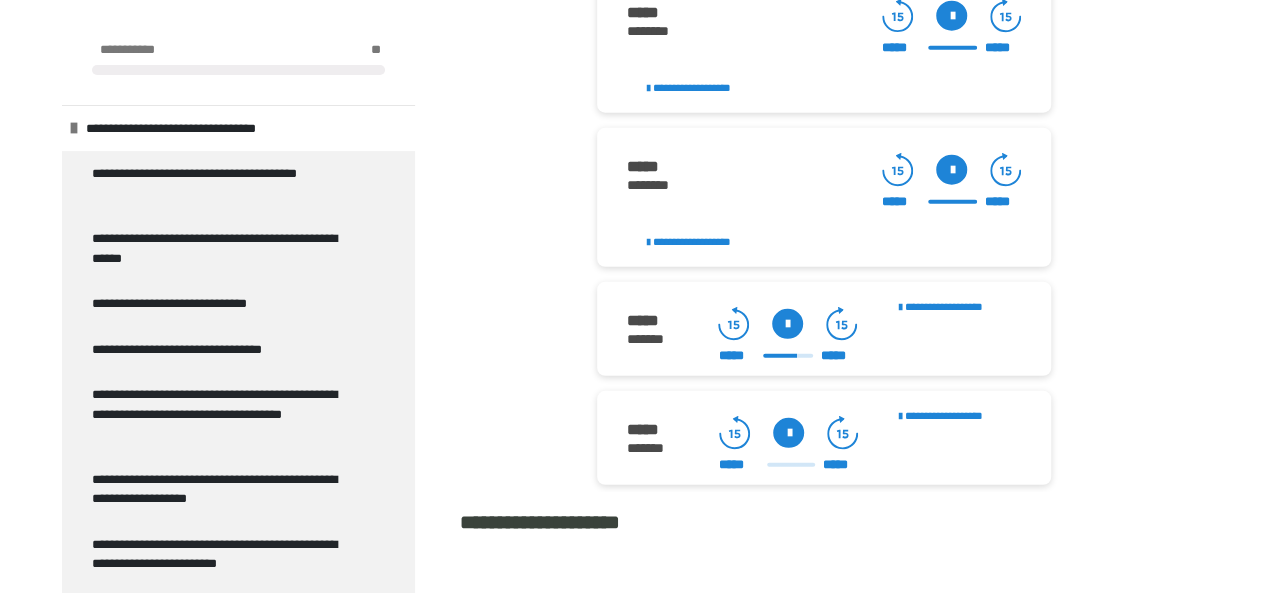 click at bounding box center [787, 324] 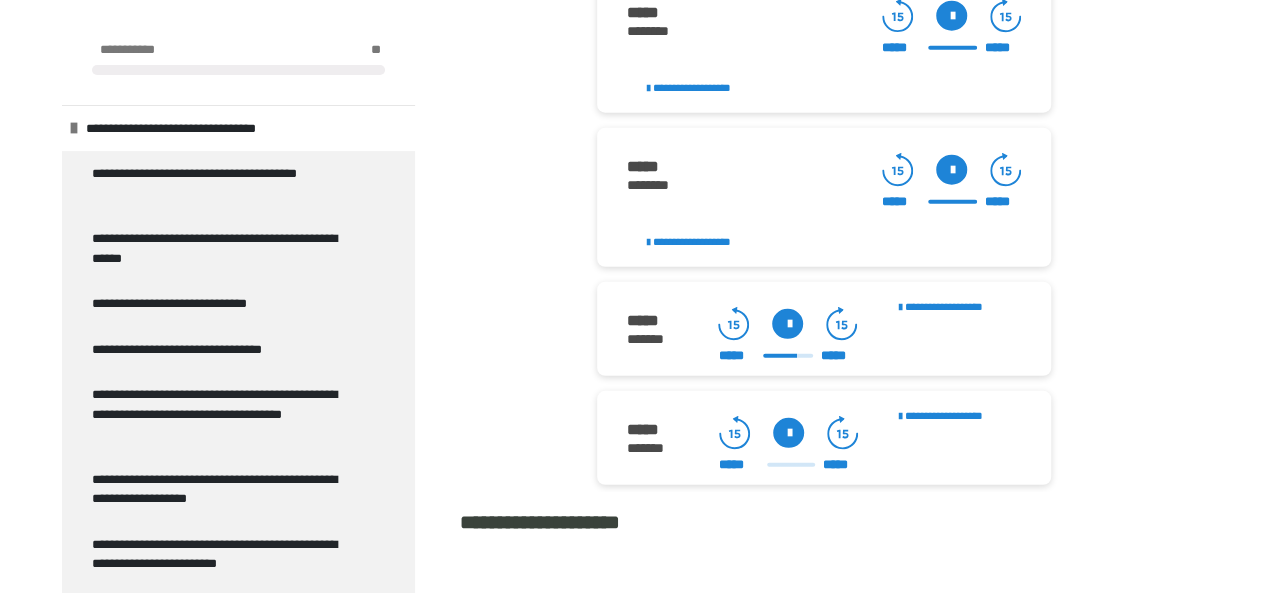 click at bounding box center [787, 324] 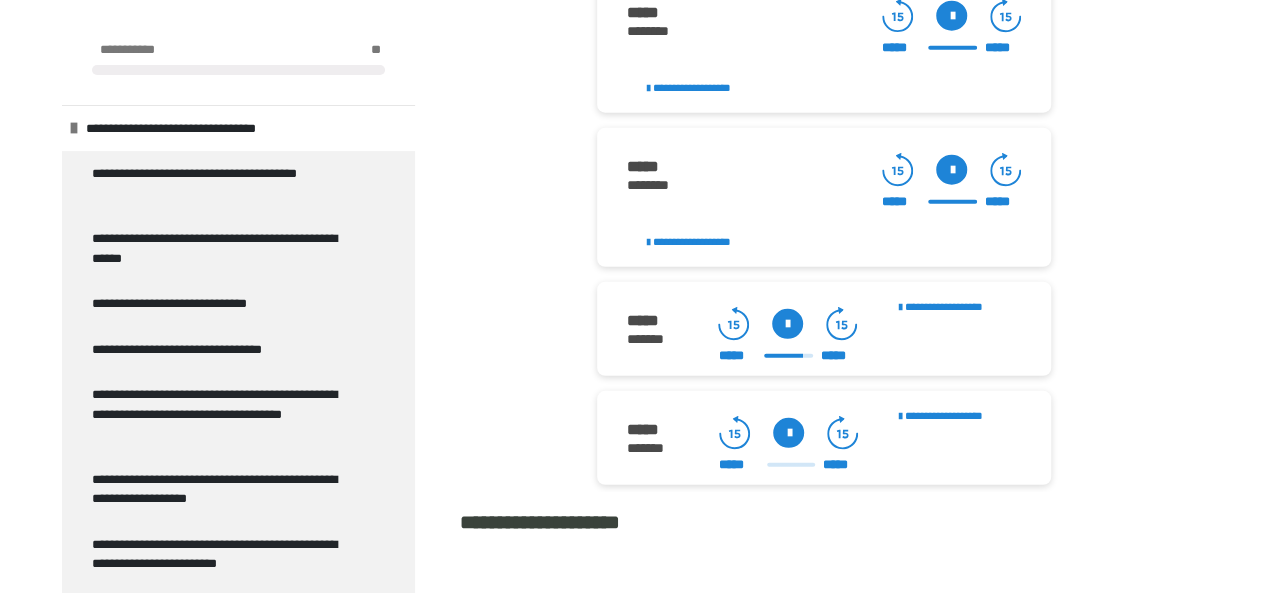 click at bounding box center (787, 324) 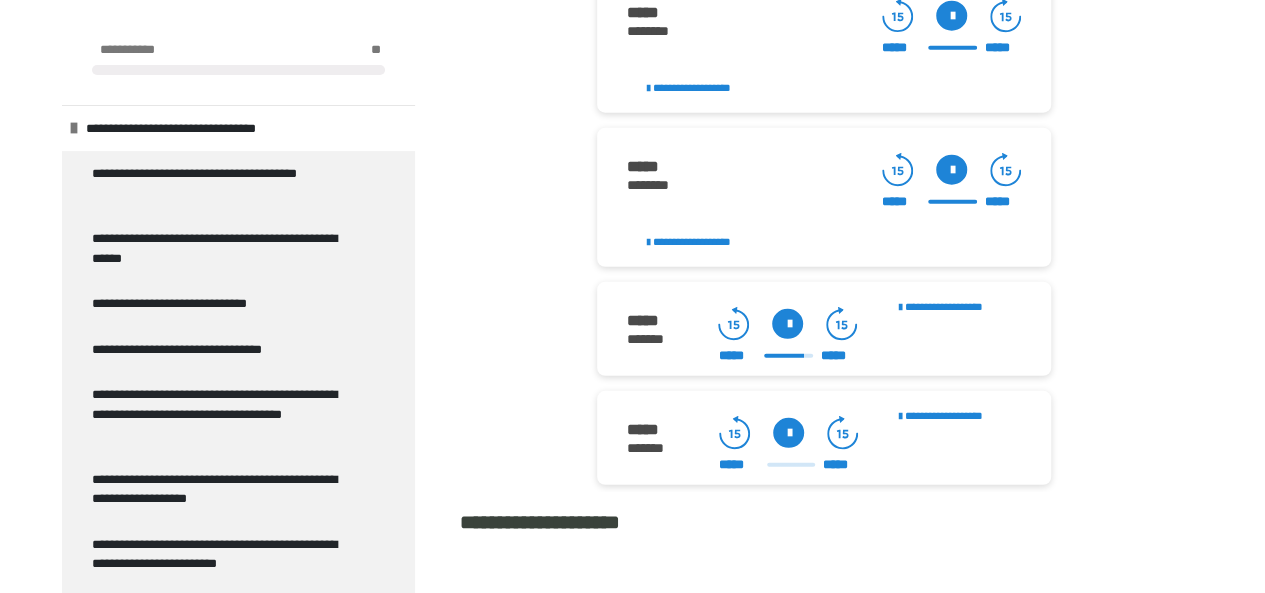 click at bounding box center [787, 324] 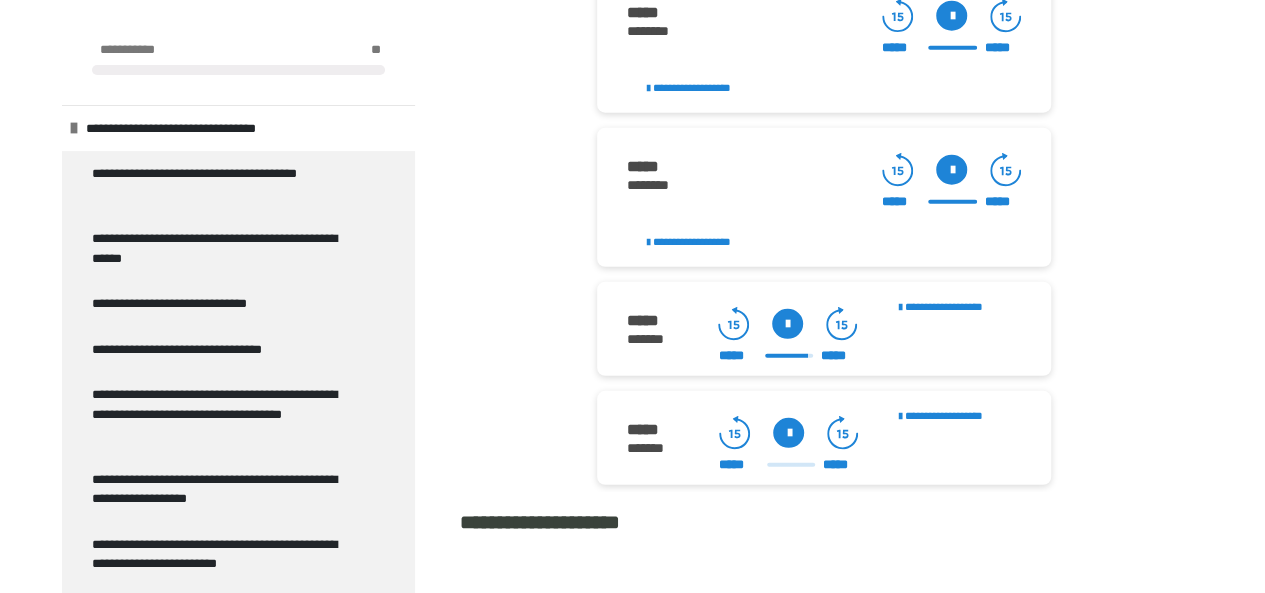 click at bounding box center (787, 324) 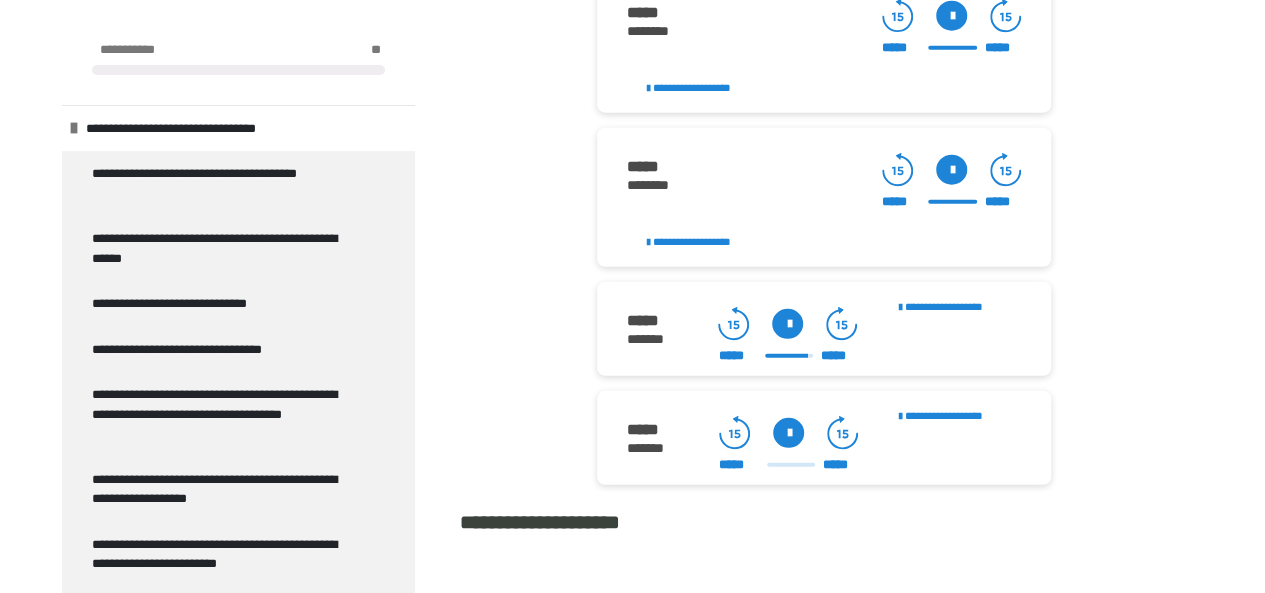 click at bounding box center (787, 324) 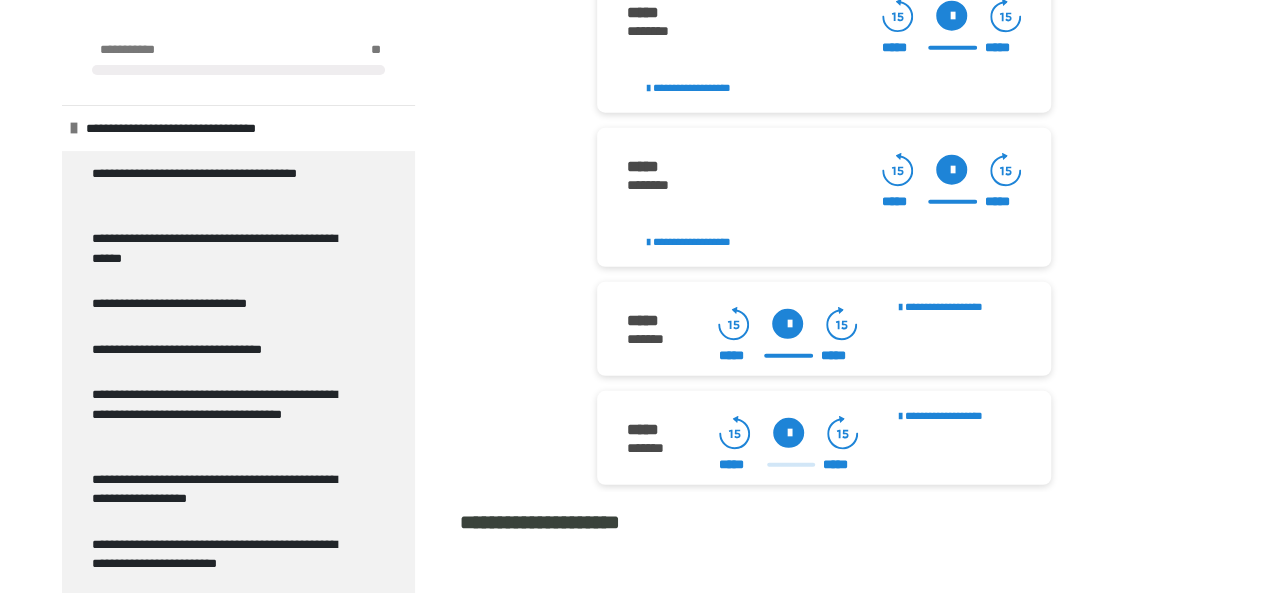 click at bounding box center (787, 324) 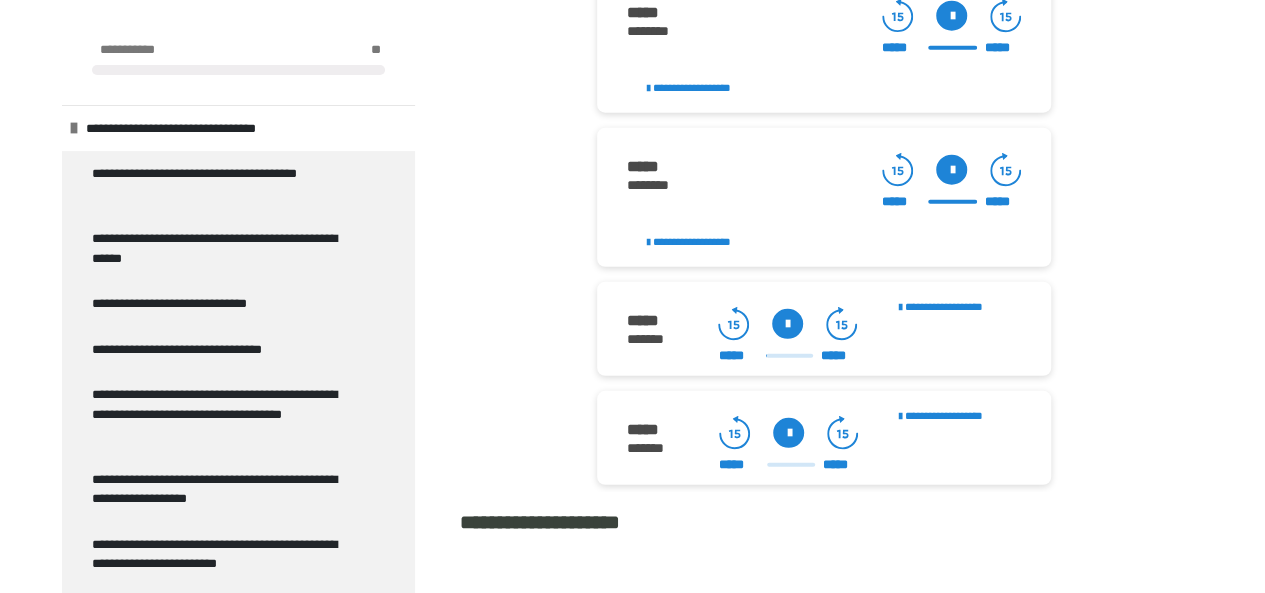 click at bounding box center [787, 324] 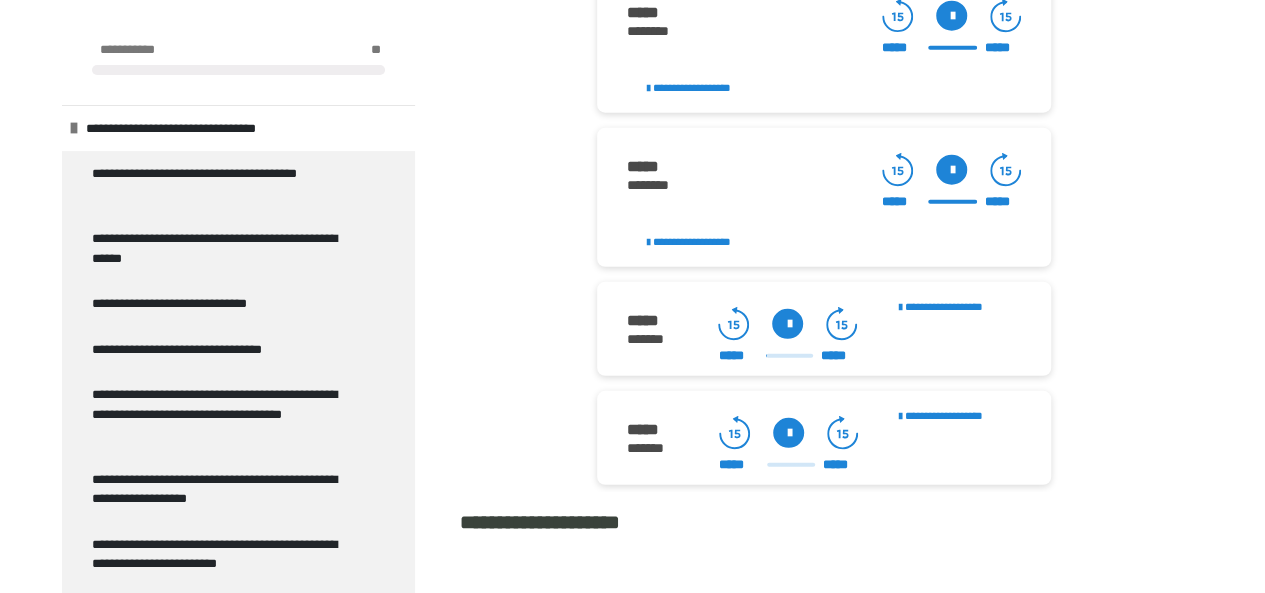 click at bounding box center [788, 433] 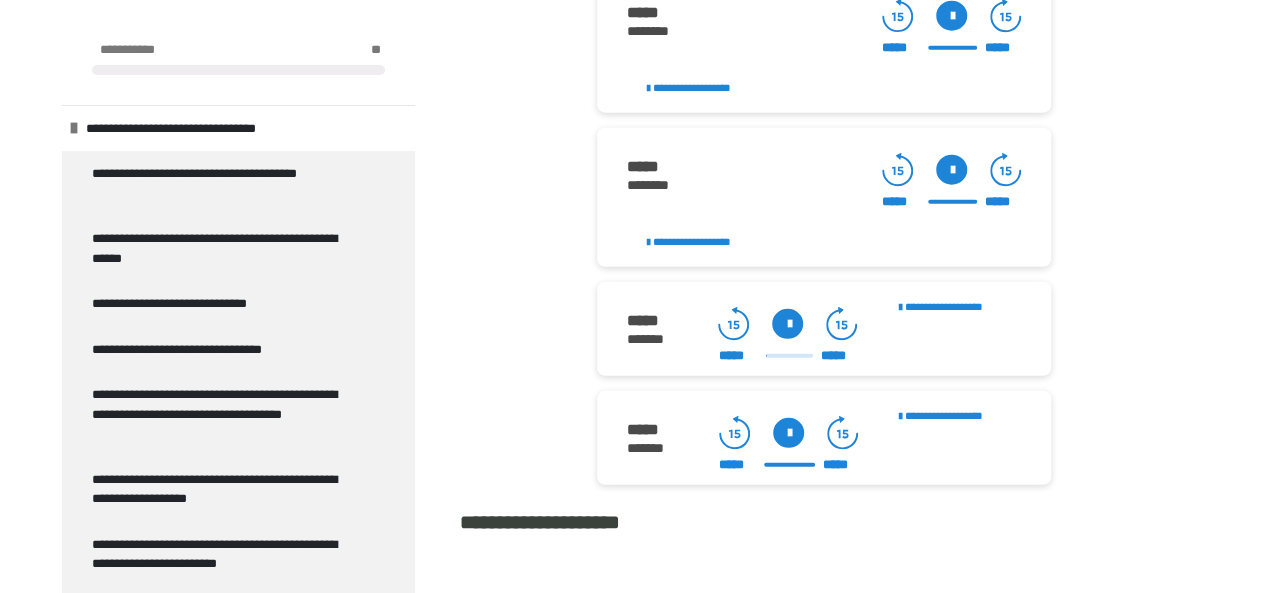 click at bounding box center [788, 433] 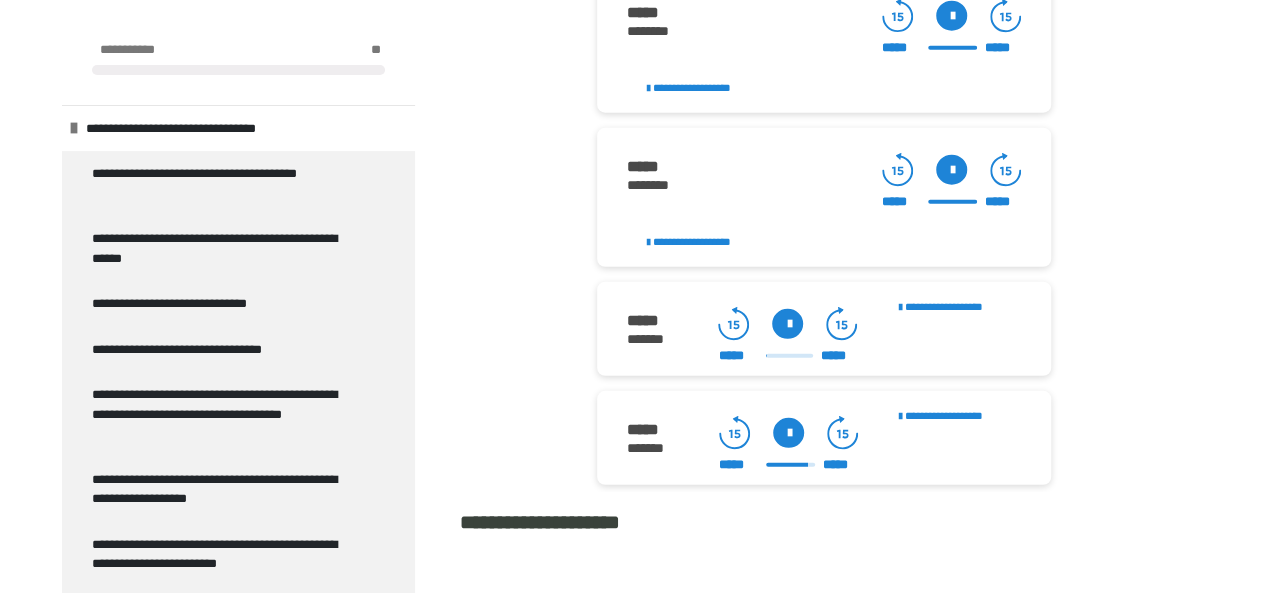 click at bounding box center (788, 433) 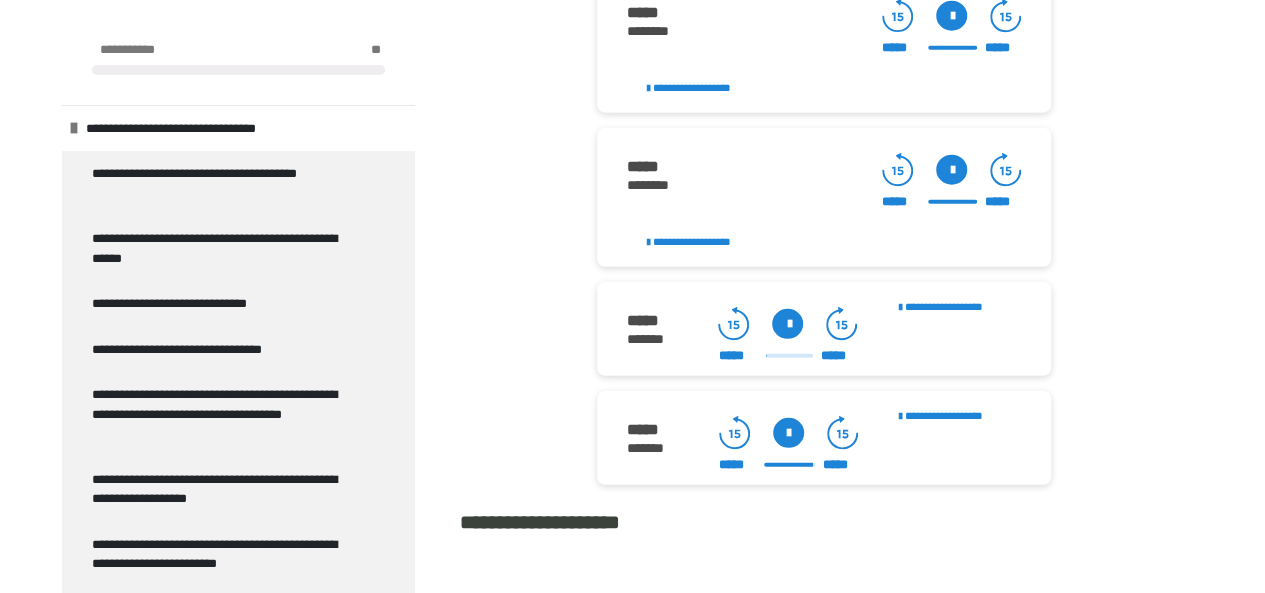 click at bounding box center (788, 433) 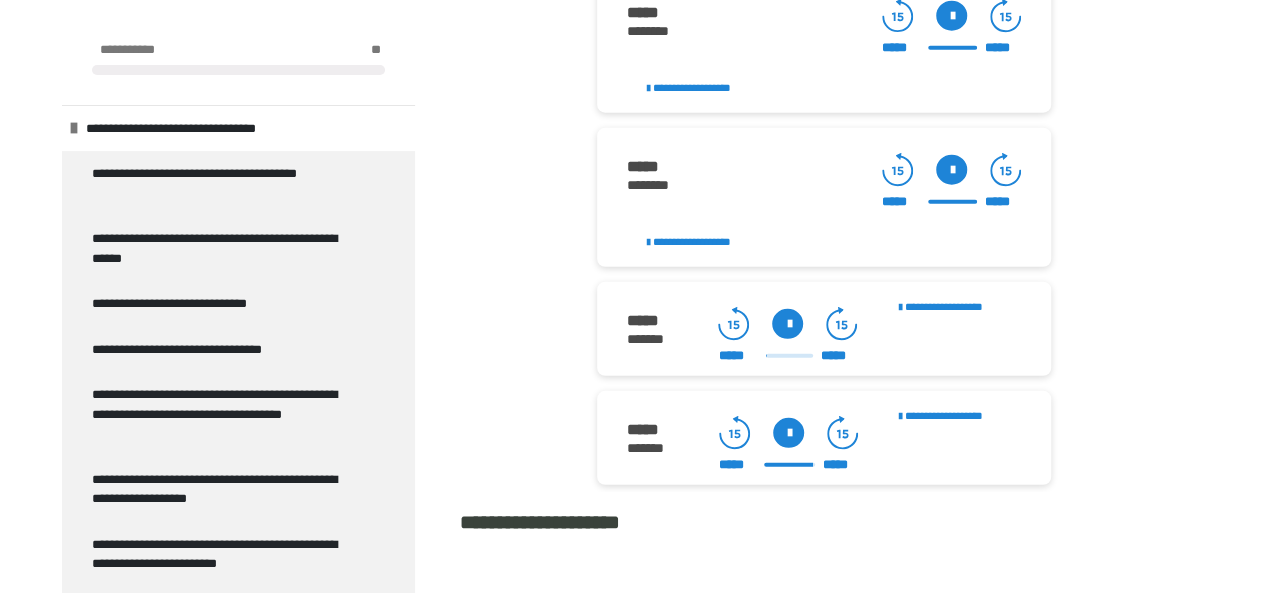 click at bounding box center (788, 433) 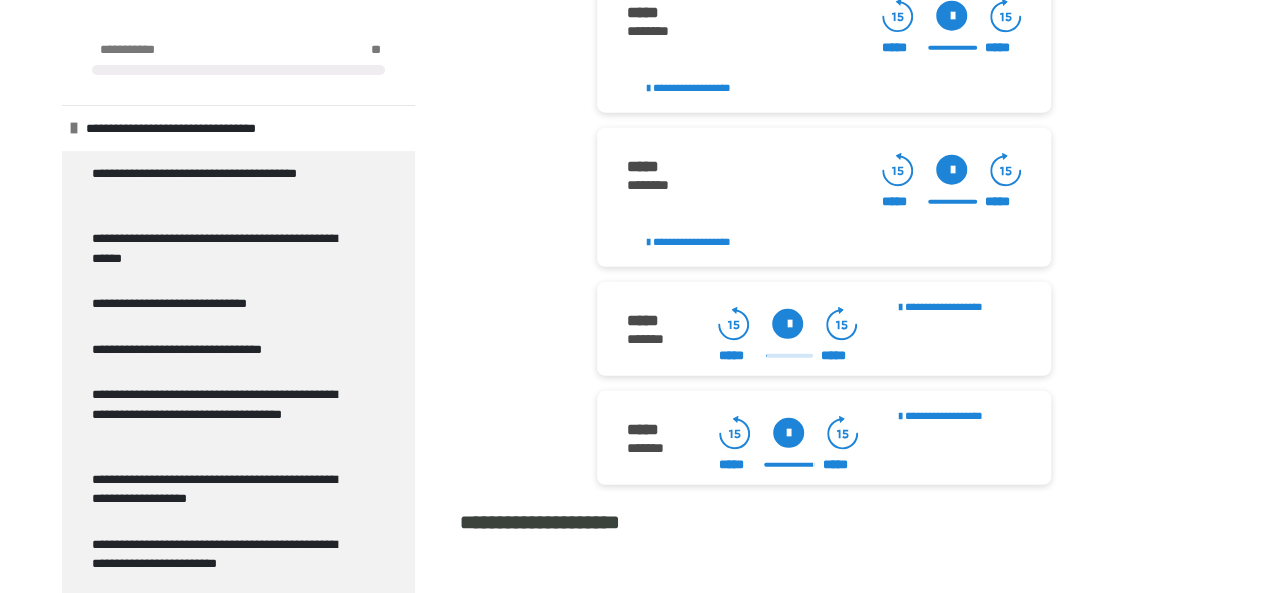 click on "***** *****" at bounding box center [788, 465] 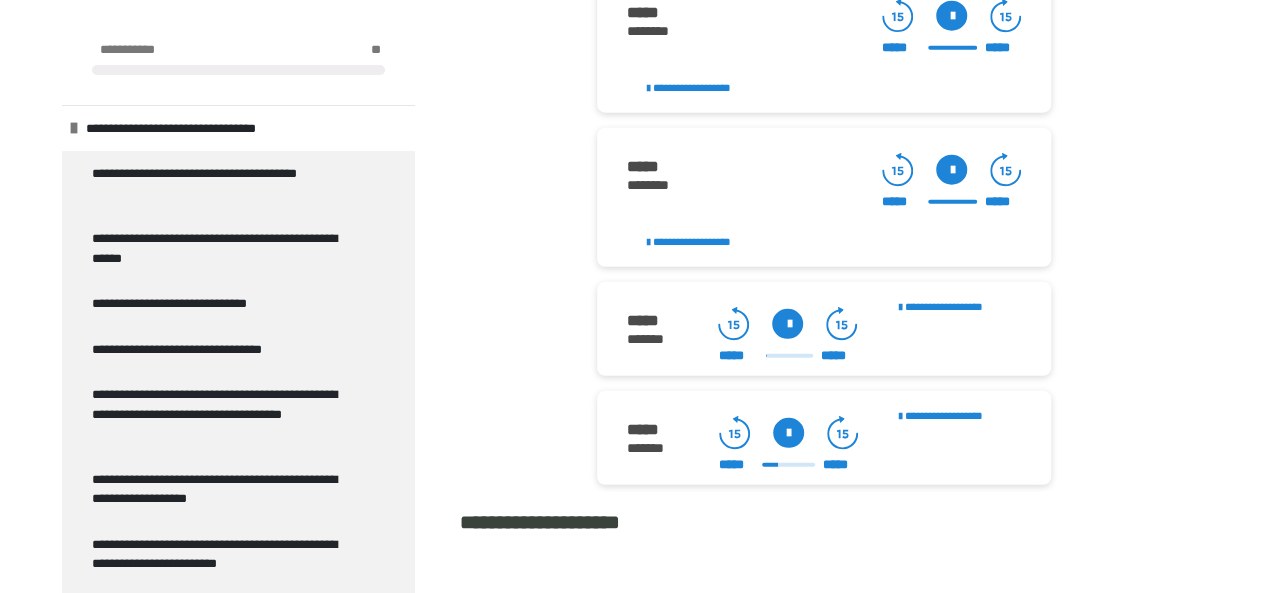 click at bounding box center [788, 433] 